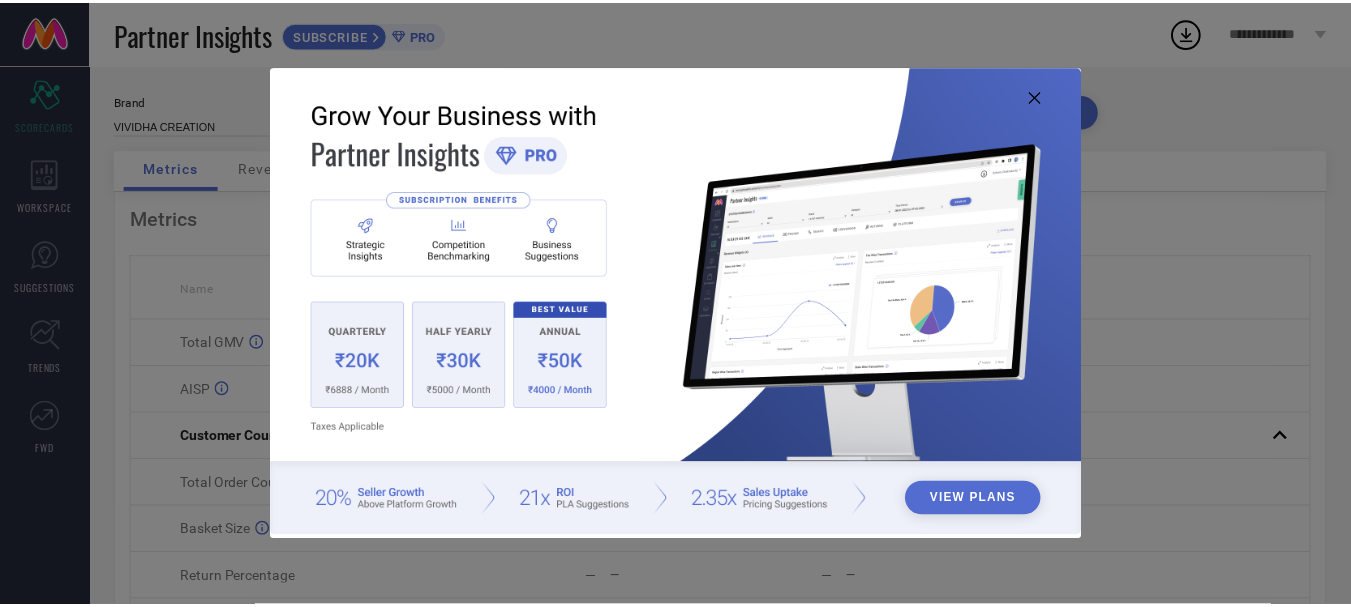scroll, scrollTop: 0, scrollLeft: 0, axis: both 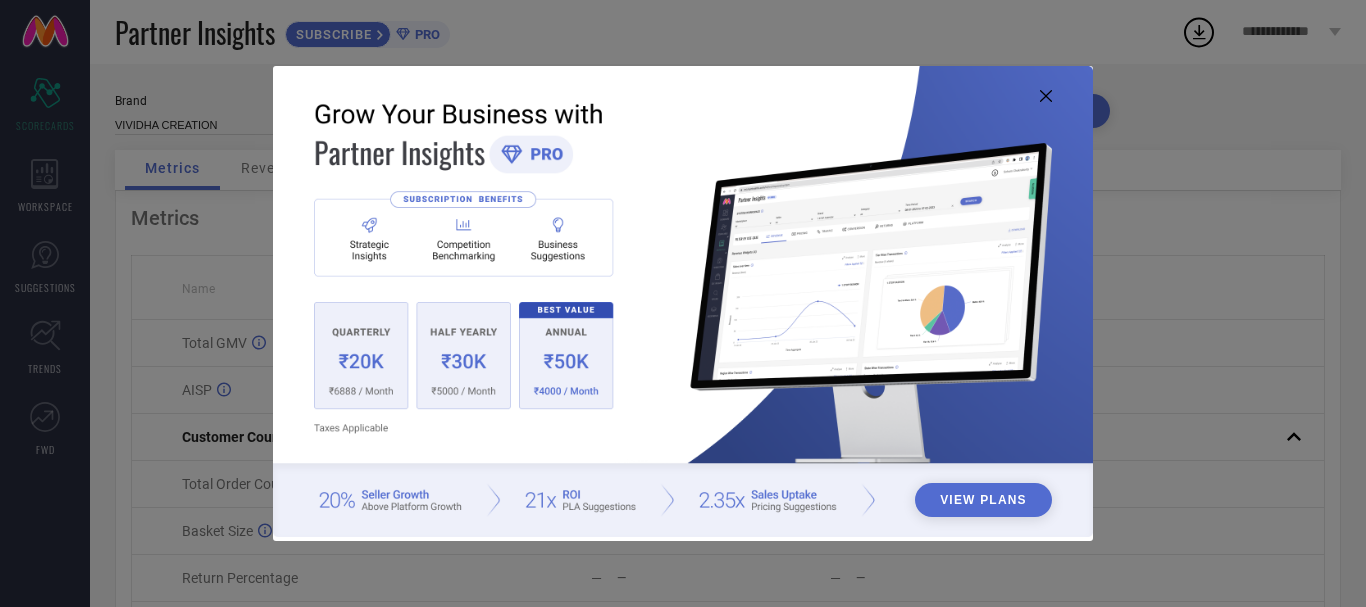click 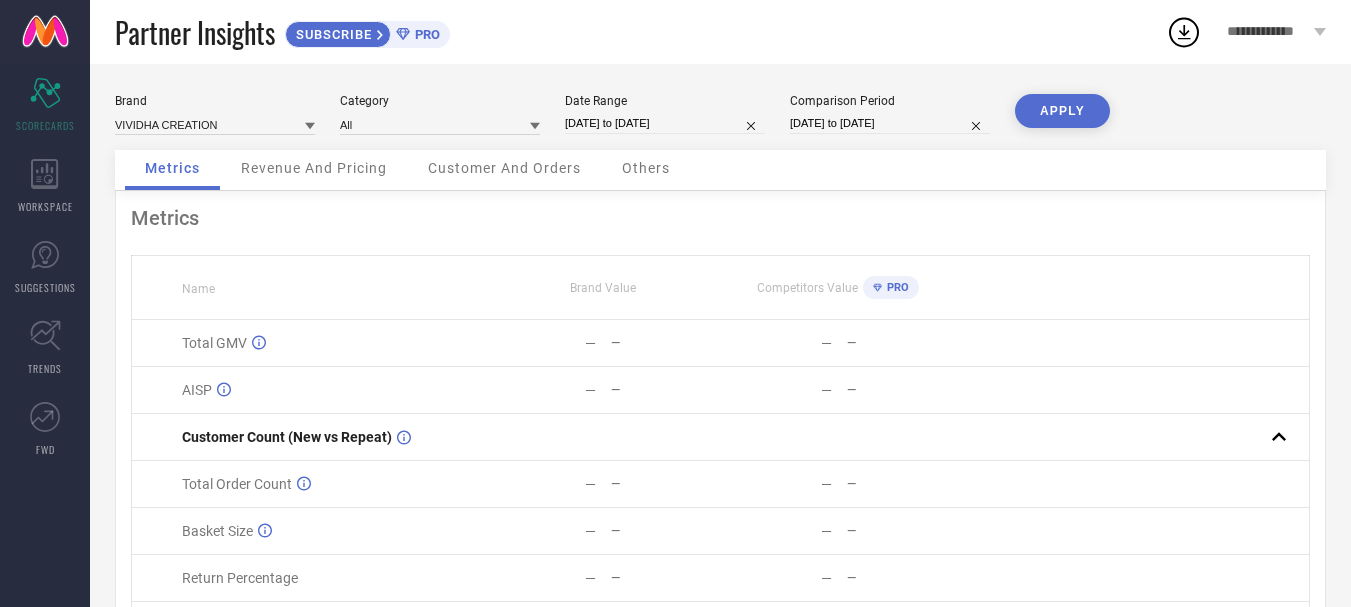 click on "Revenue And Pricing" at bounding box center [314, 168] 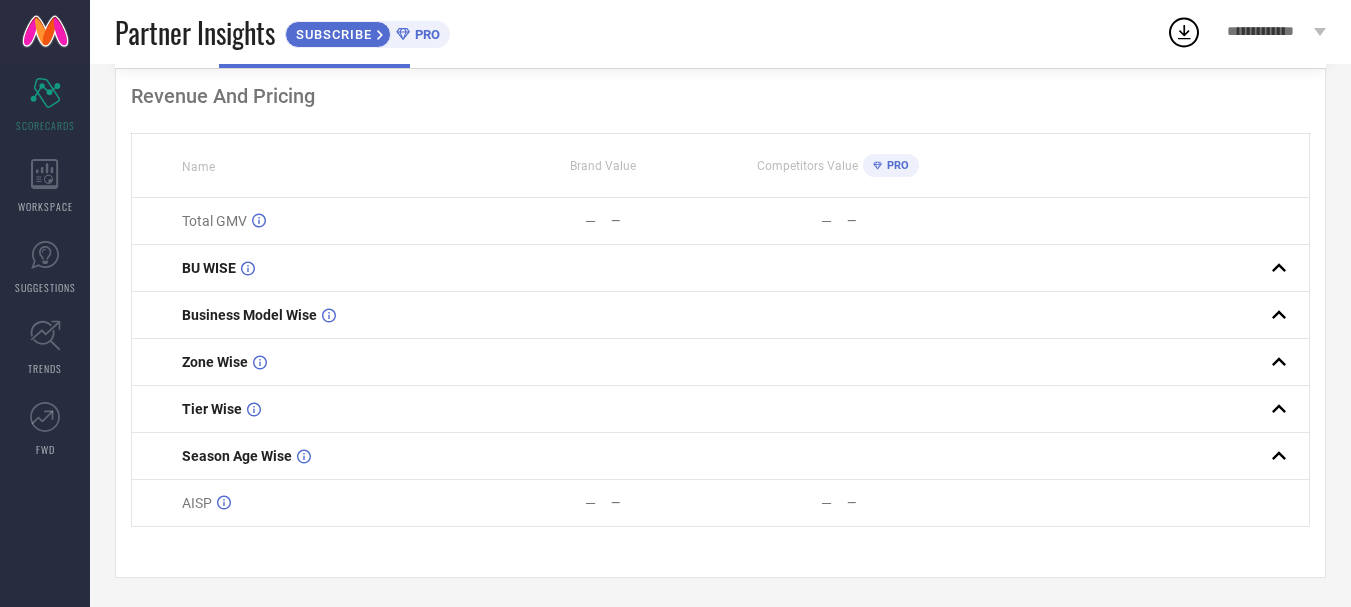 scroll, scrollTop: 131, scrollLeft: 0, axis: vertical 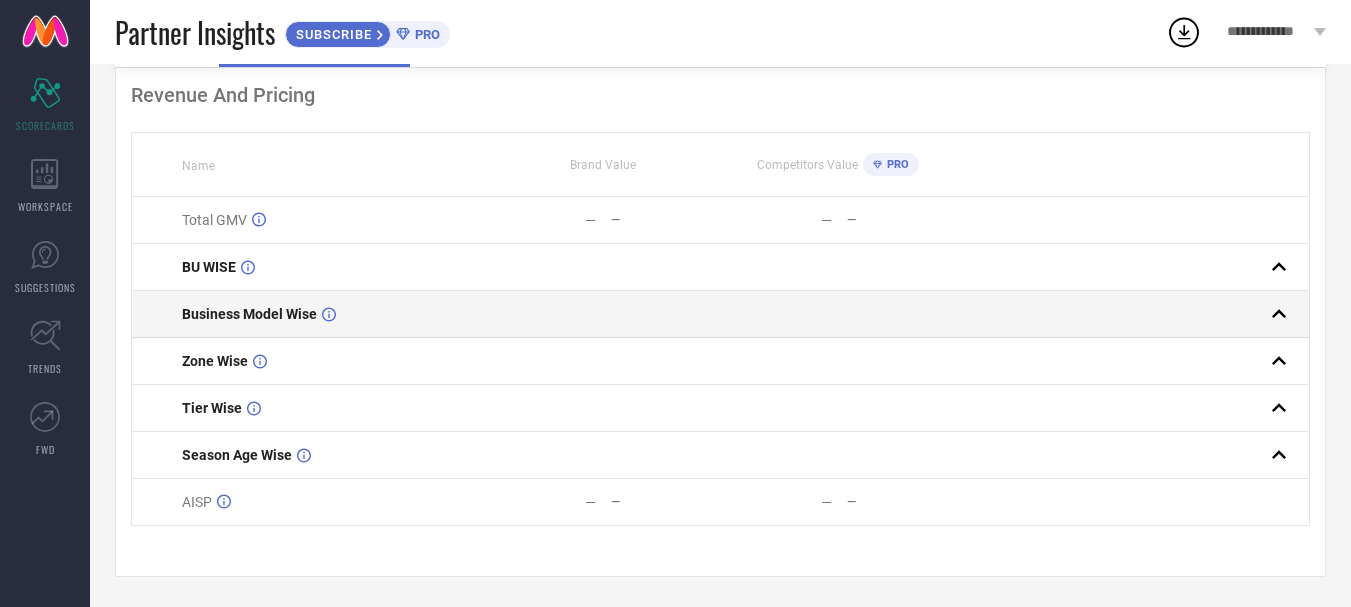 click on "Business Model Wise" at bounding box center (308, 314) 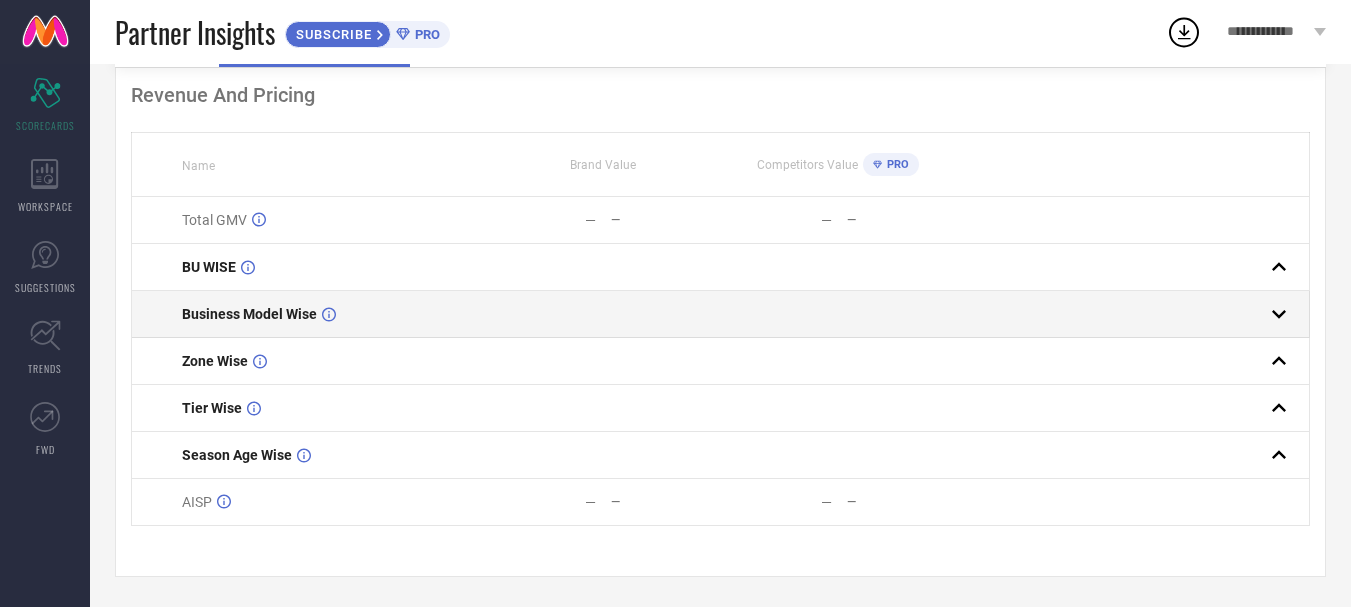 click on "Business Model Wise" at bounding box center (308, 314) 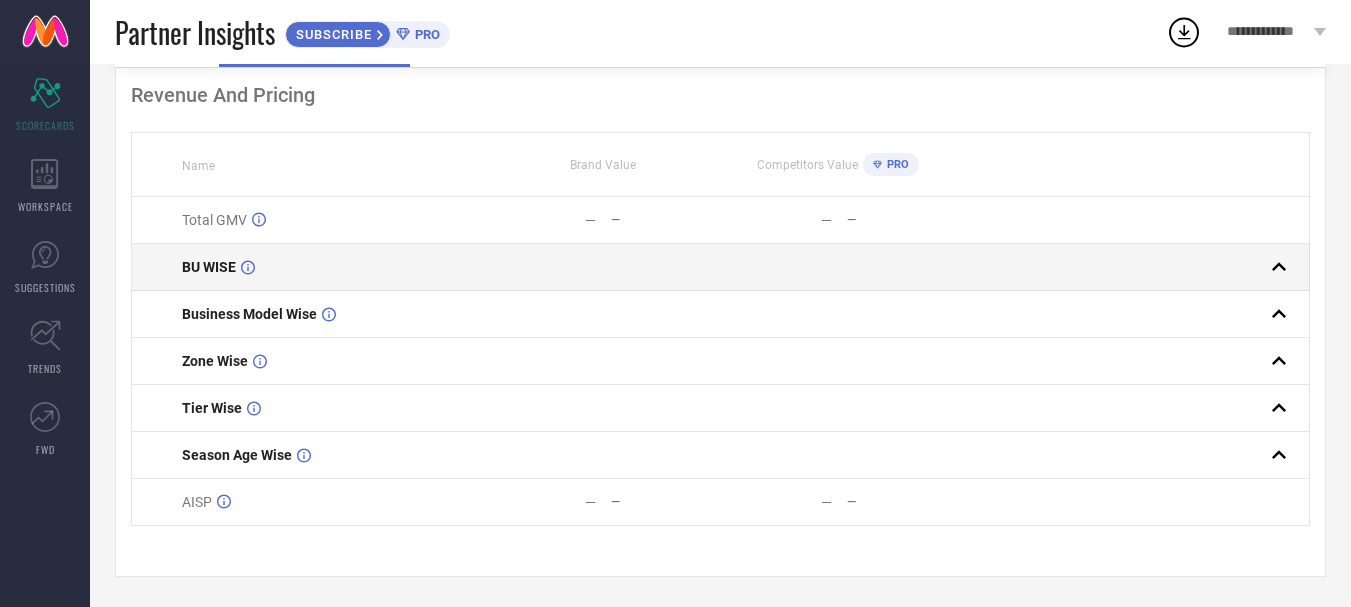 click on "BU WISE" at bounding box center [333, 267] 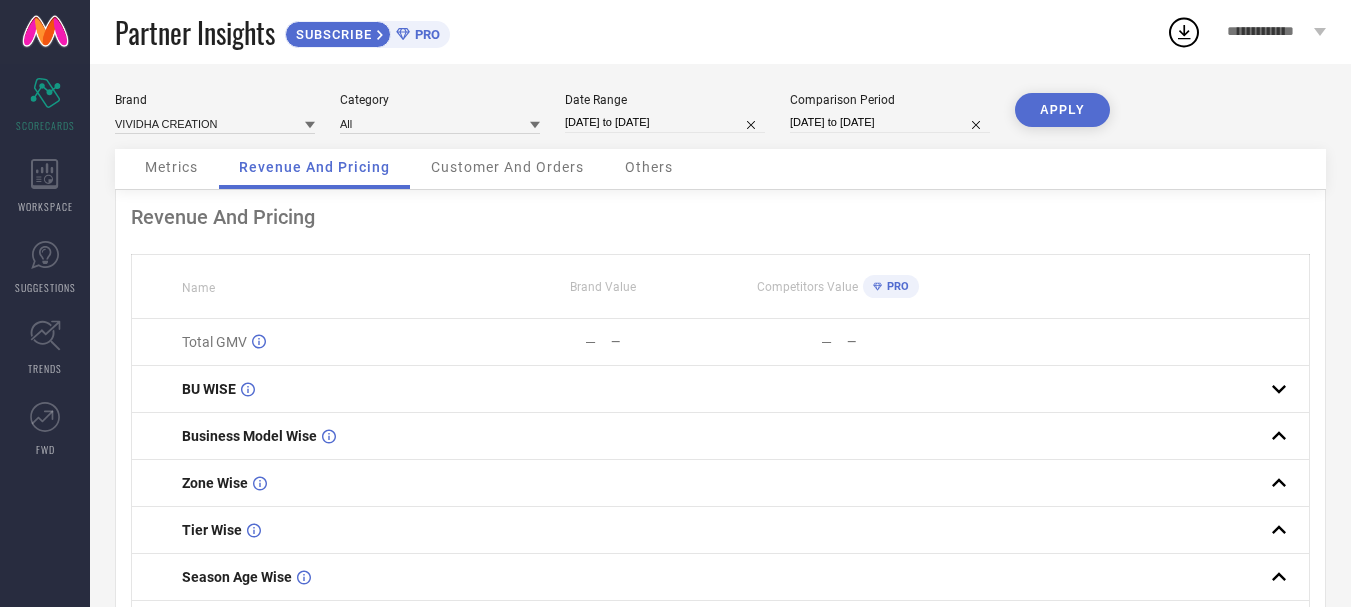 scroll, scrollTop: 0, scrollLeft: 0, axis: both 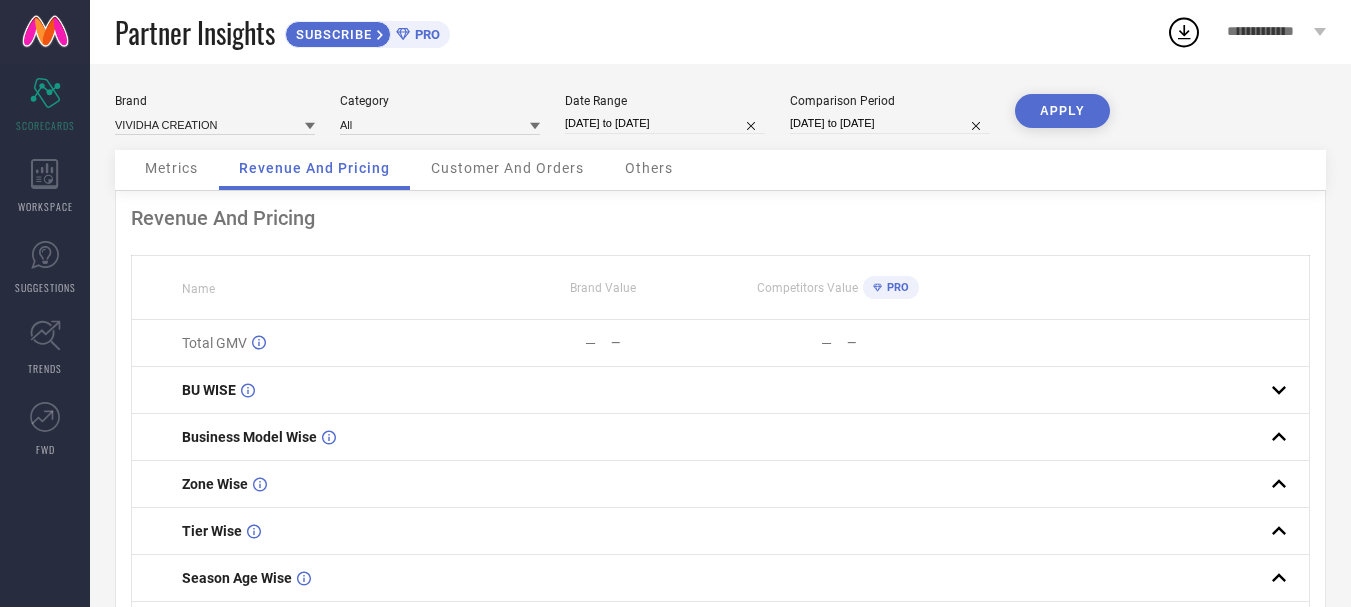 click on "[DATE] to [DATE]" at bounding box center (665, 123) 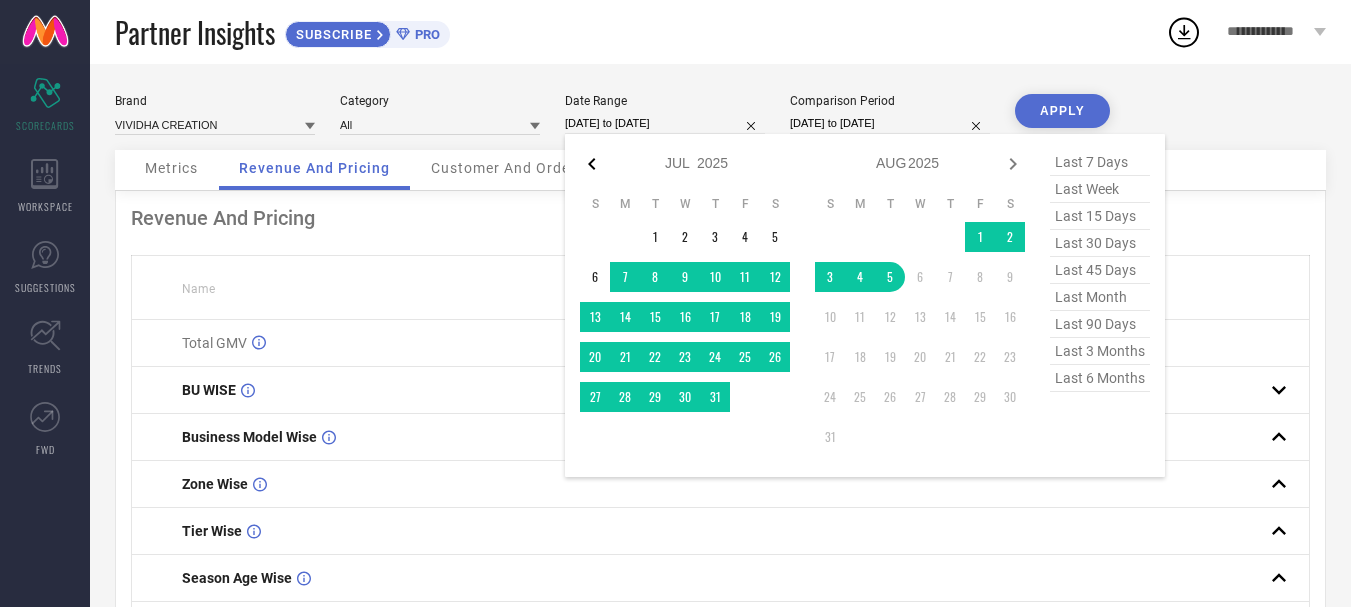 click 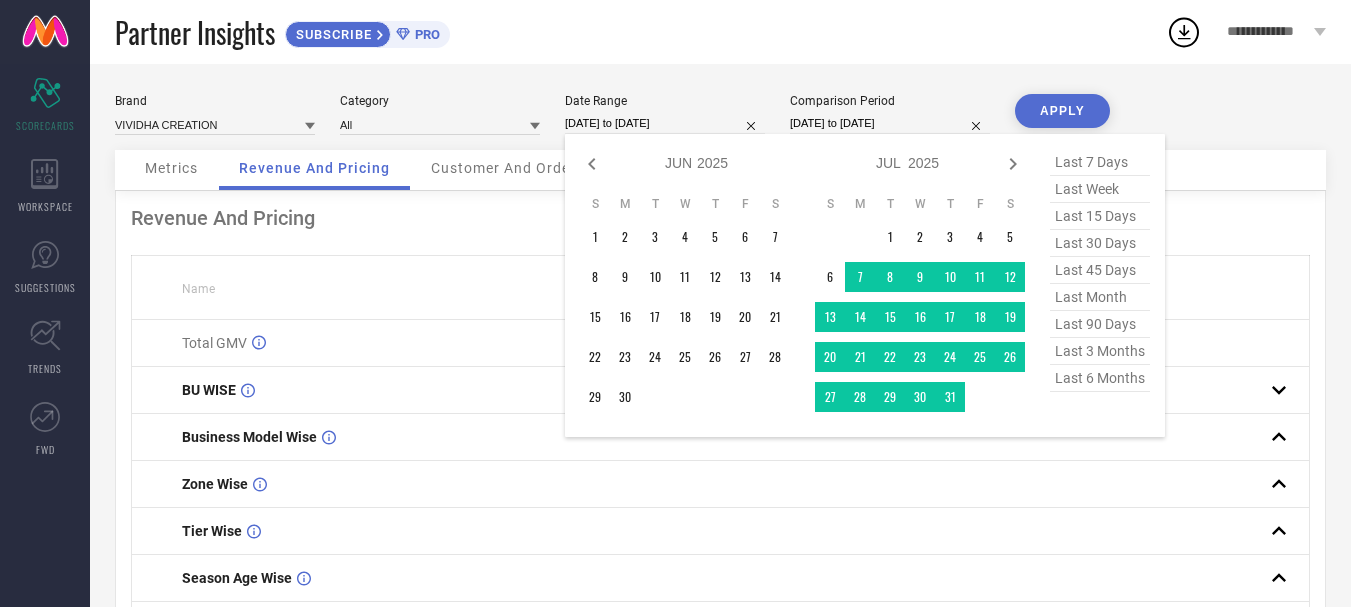 click 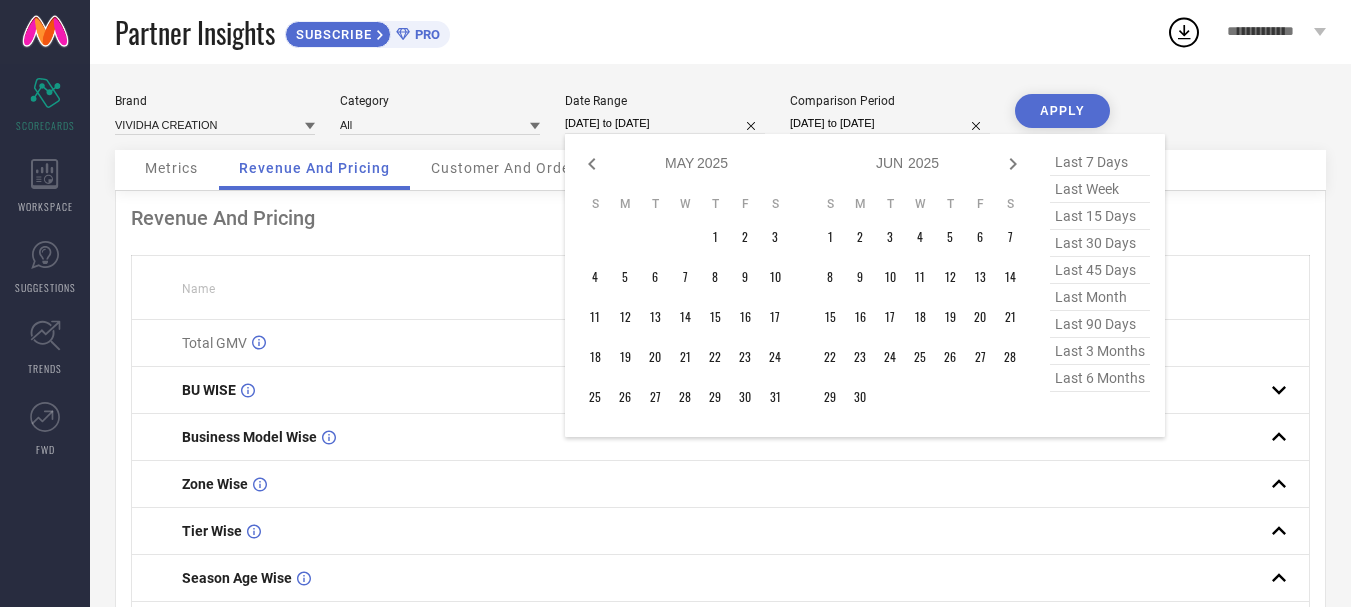 click 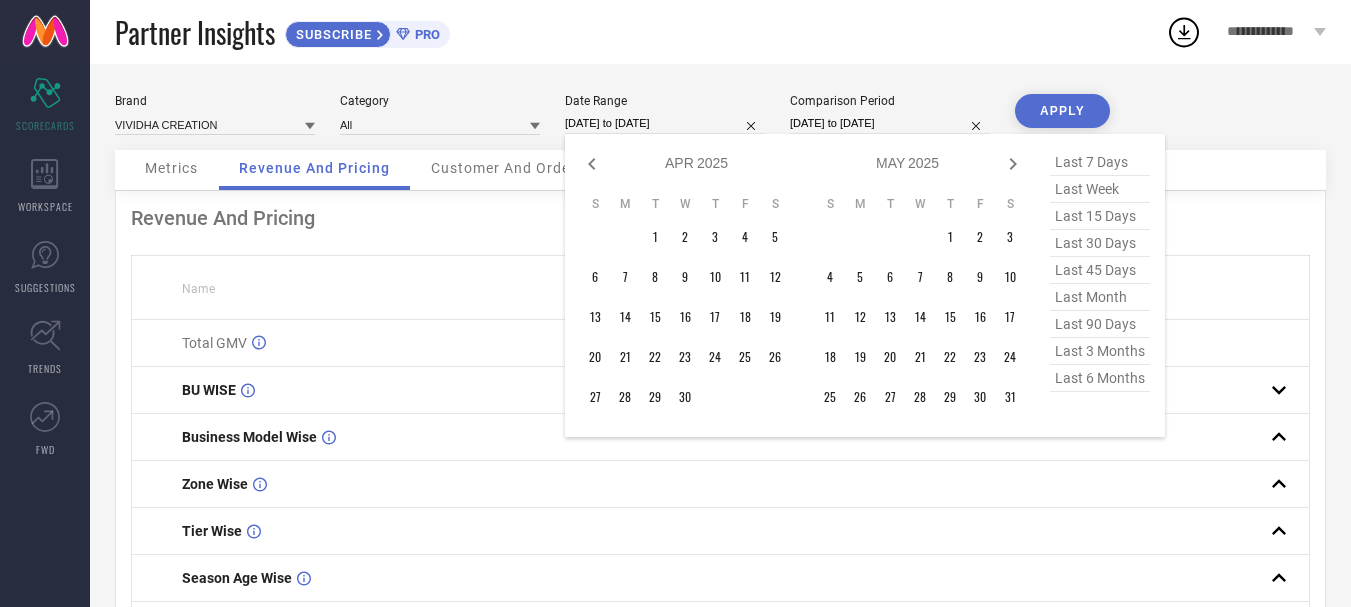 click 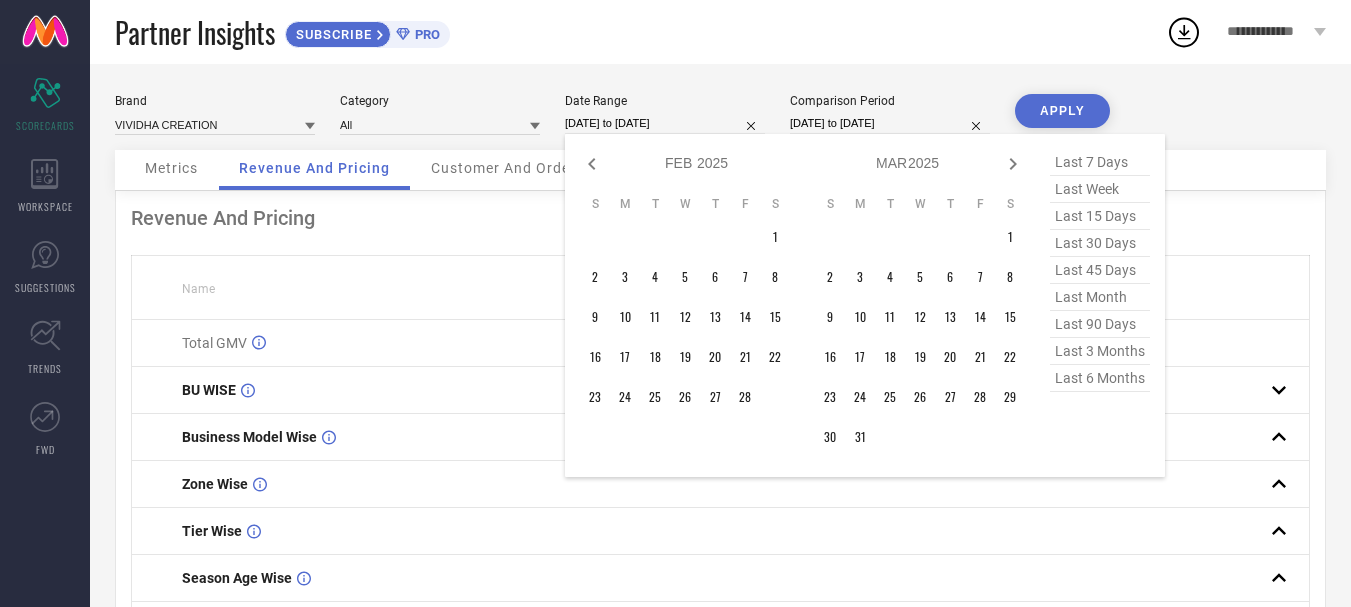 click 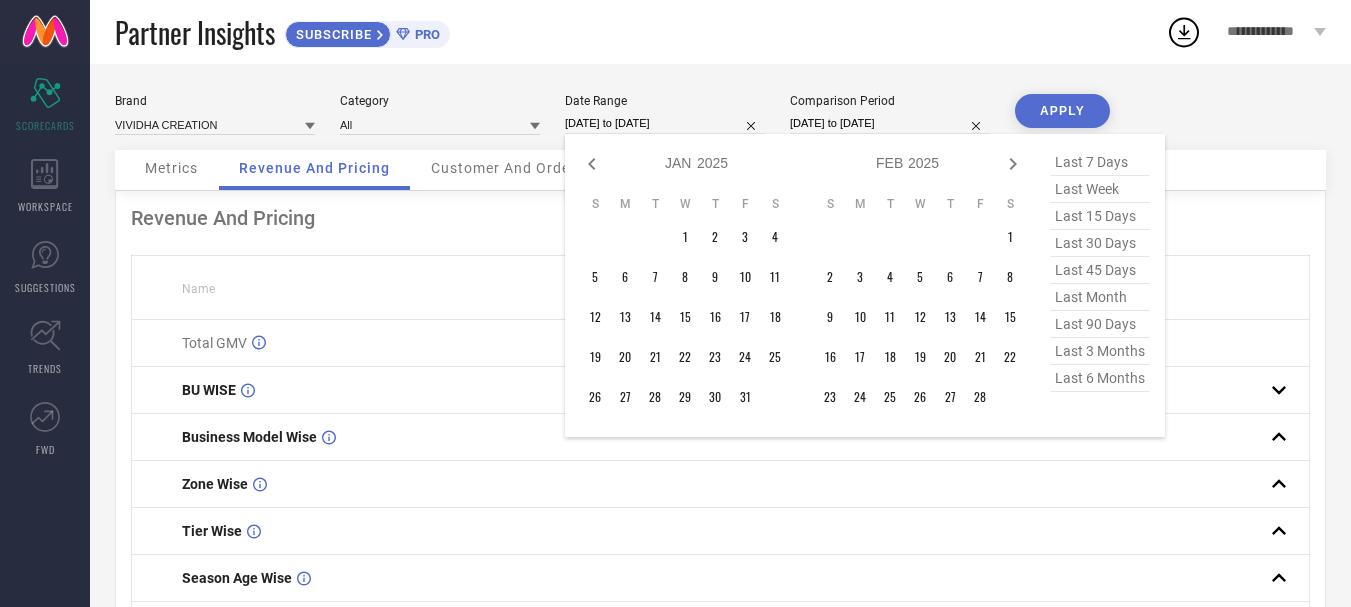 click 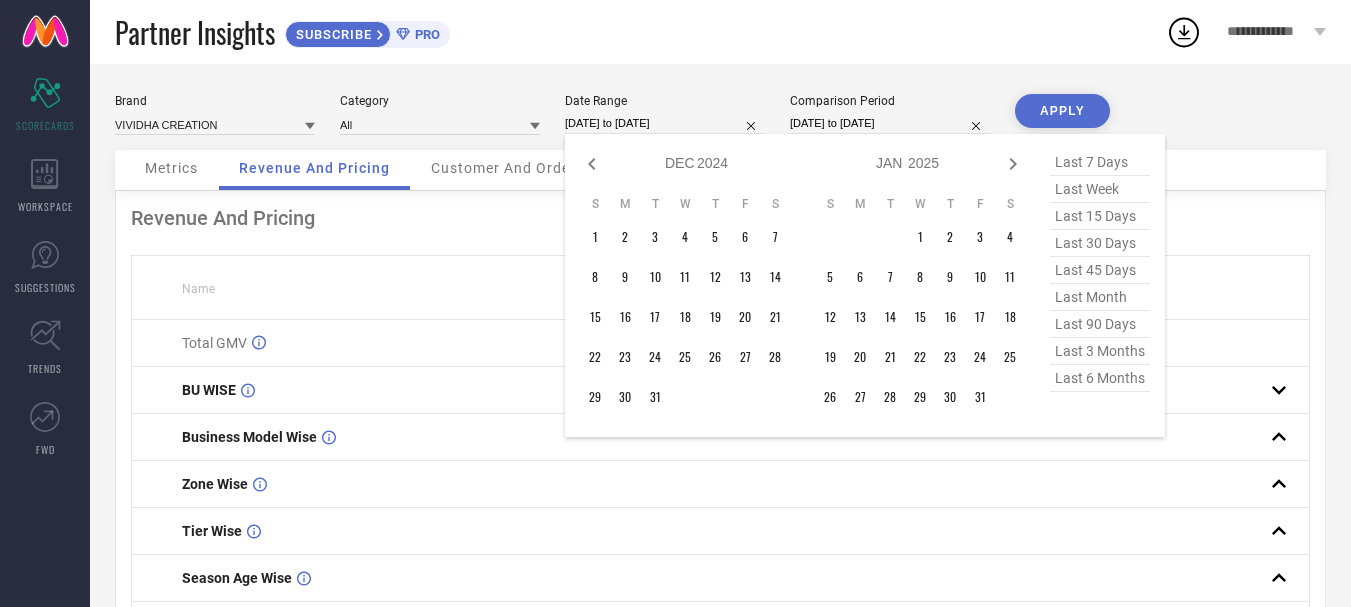 click 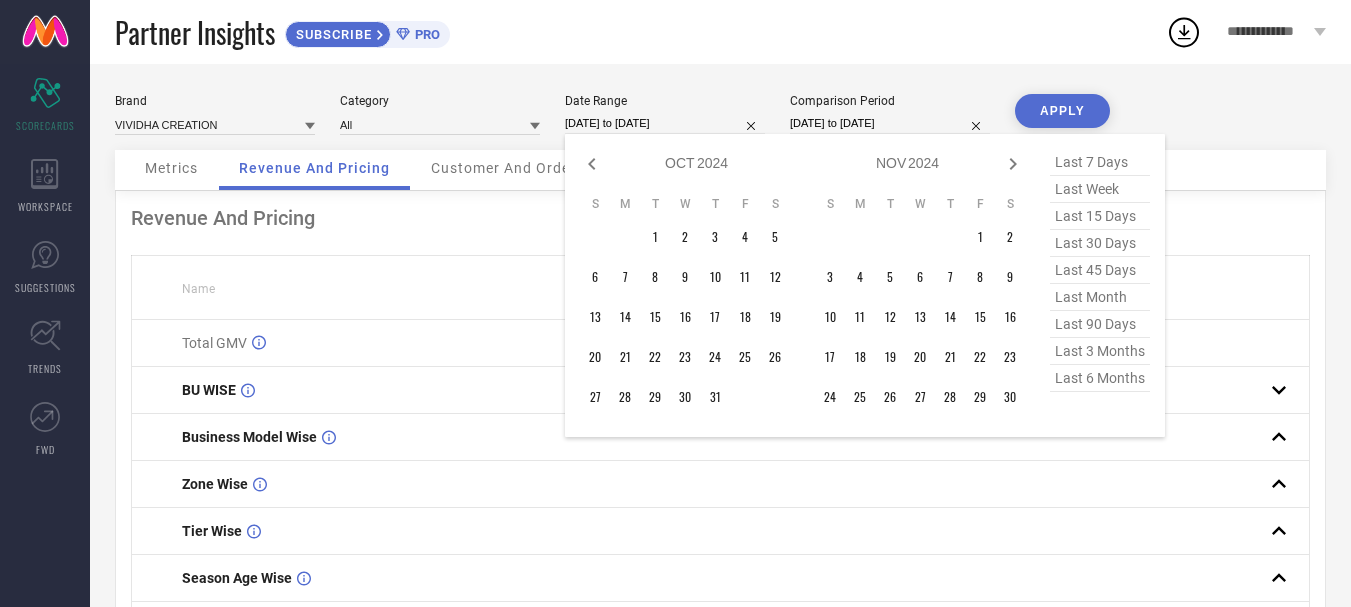 click 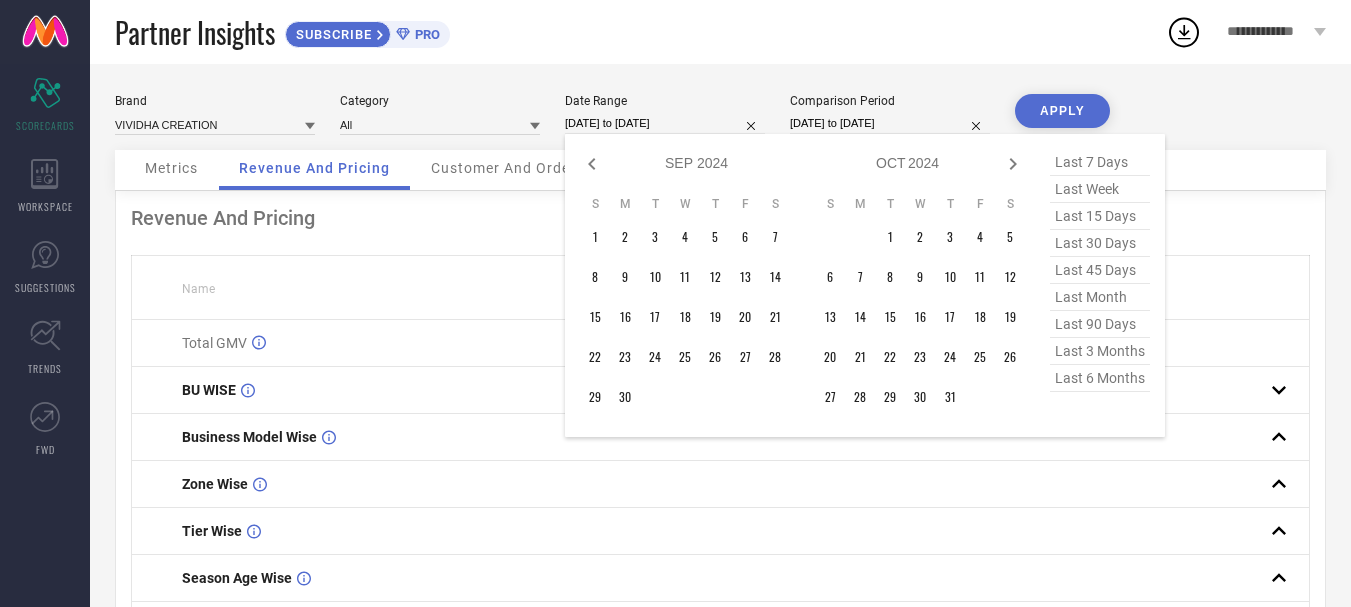 click 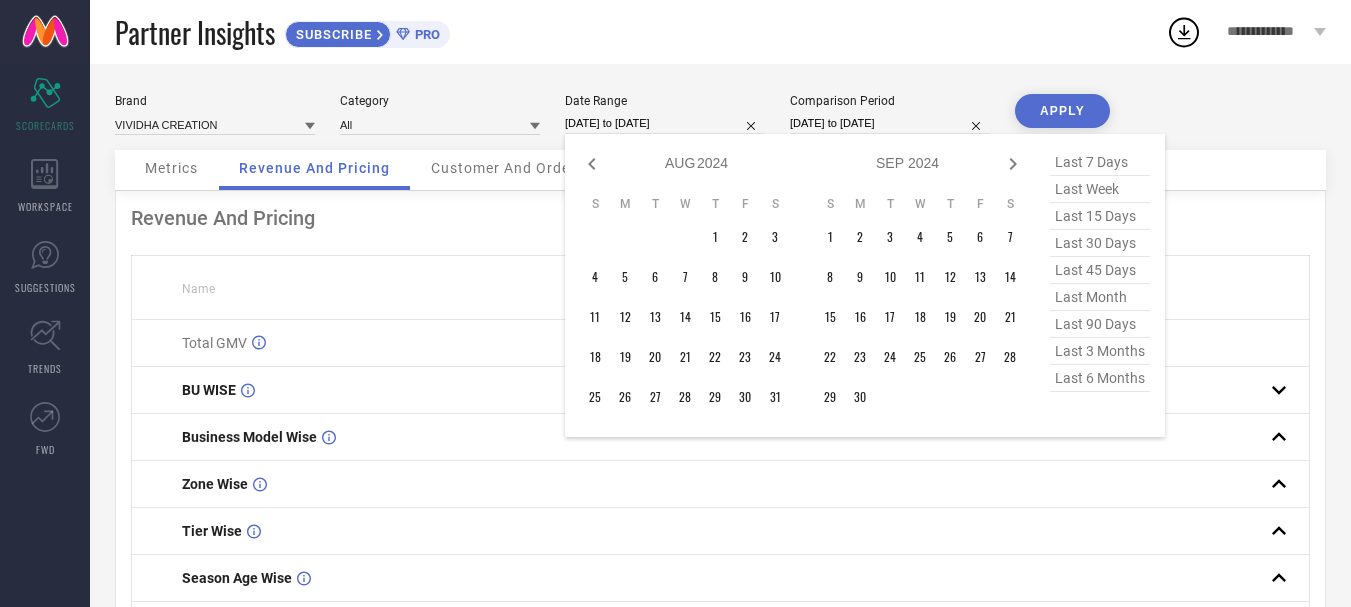 click 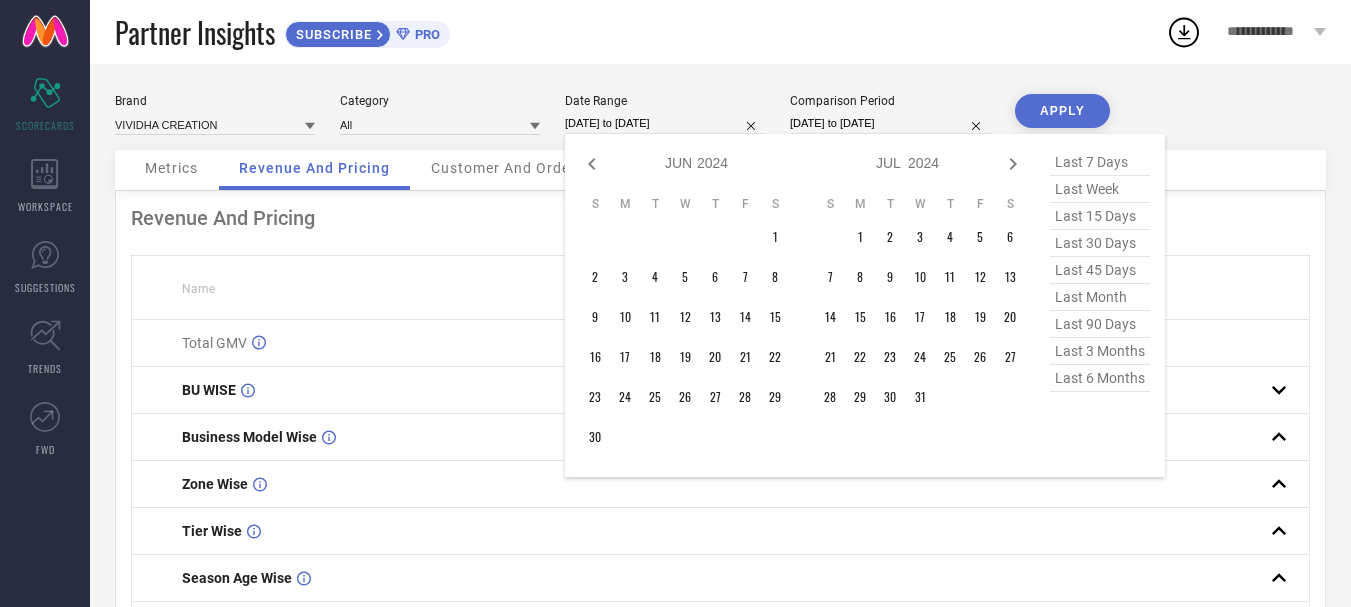 click 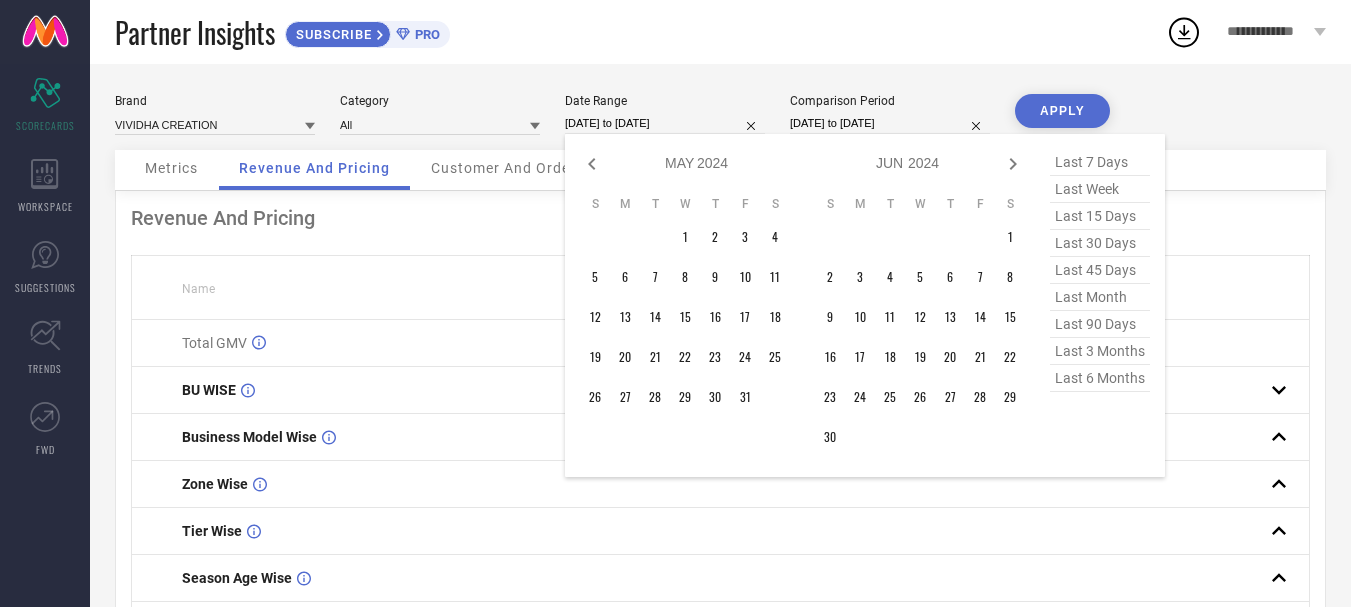 click 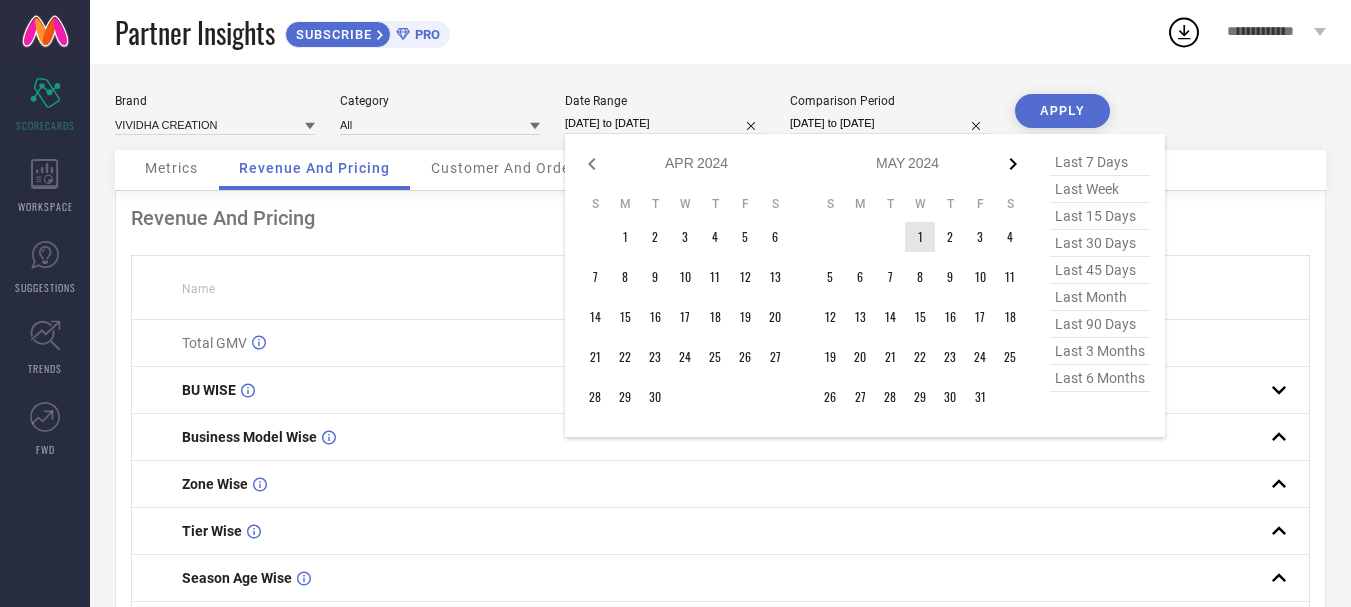 click 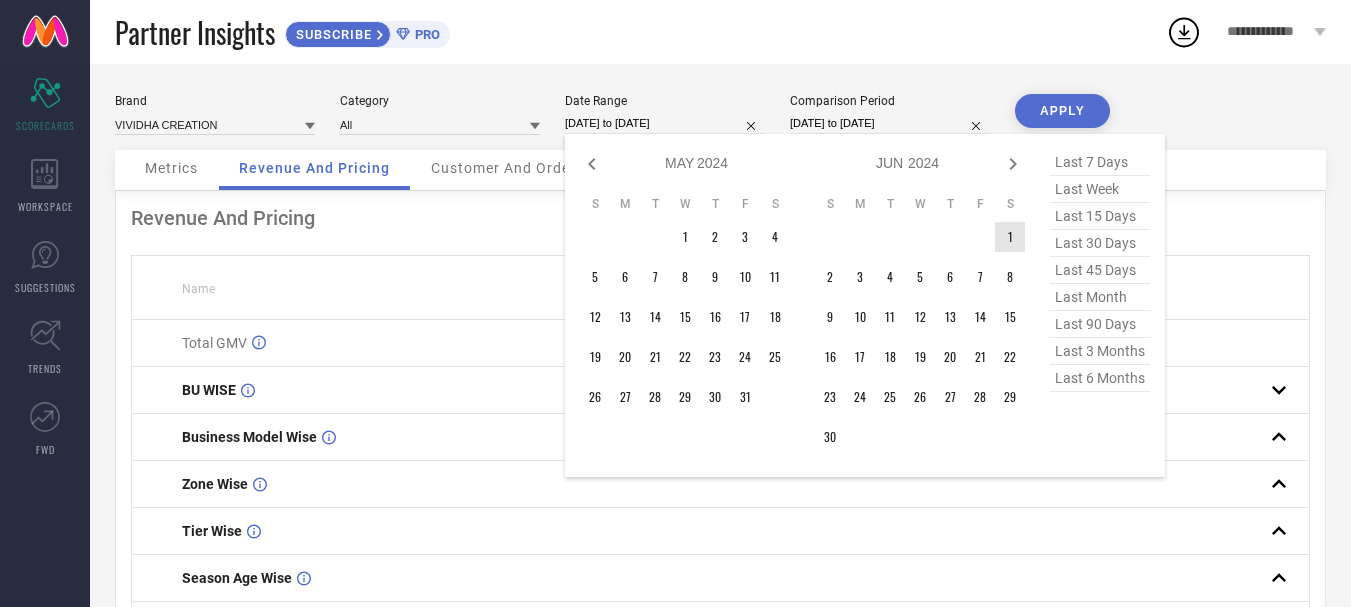 click on "1" at bounding box center [1010, 237] 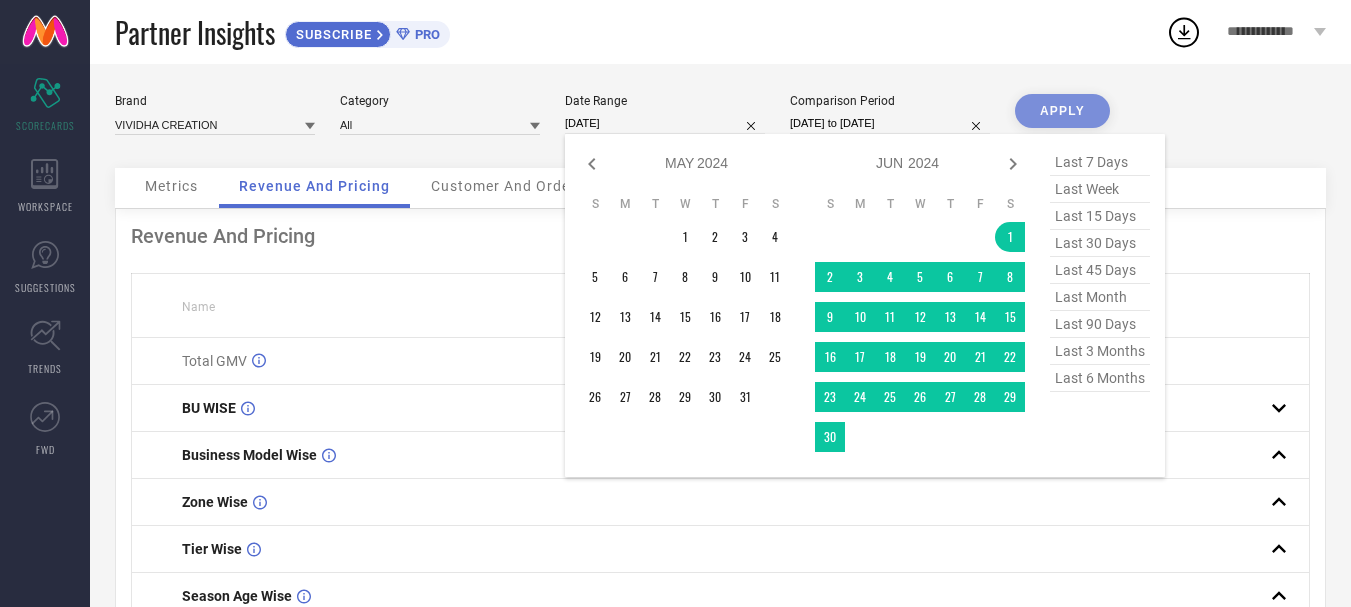 click on "APPLY" at bounding box center (1062, 131) 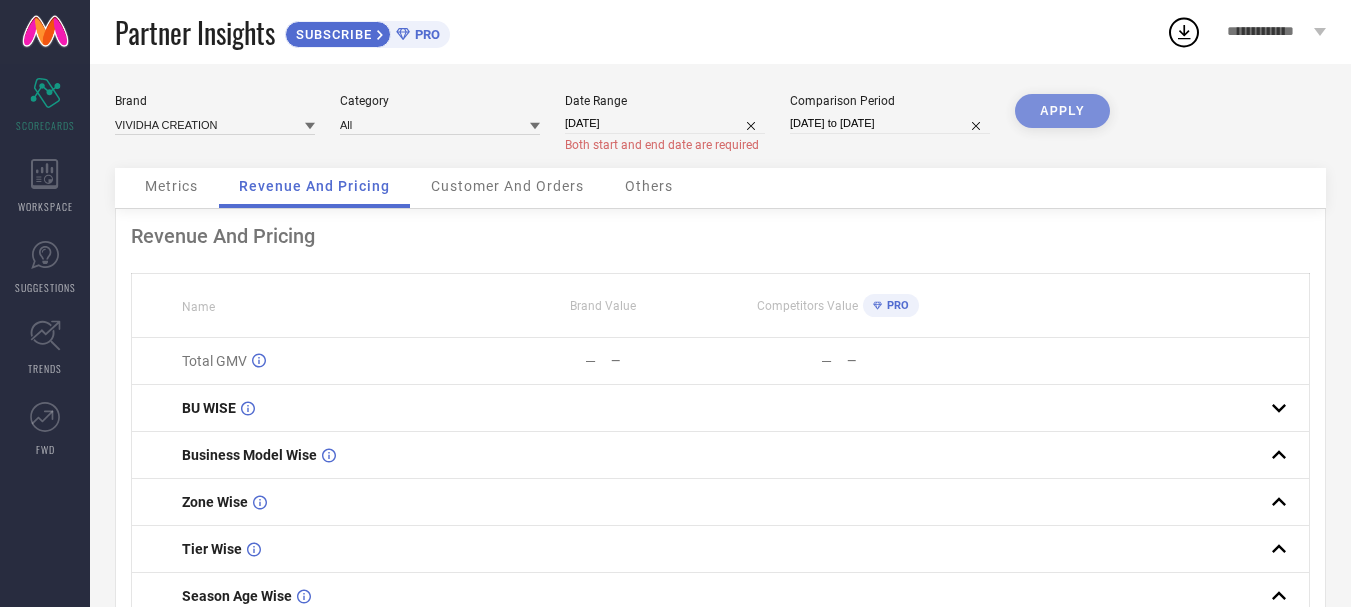 click on "APPLY" at bounding box center (1062, 131) 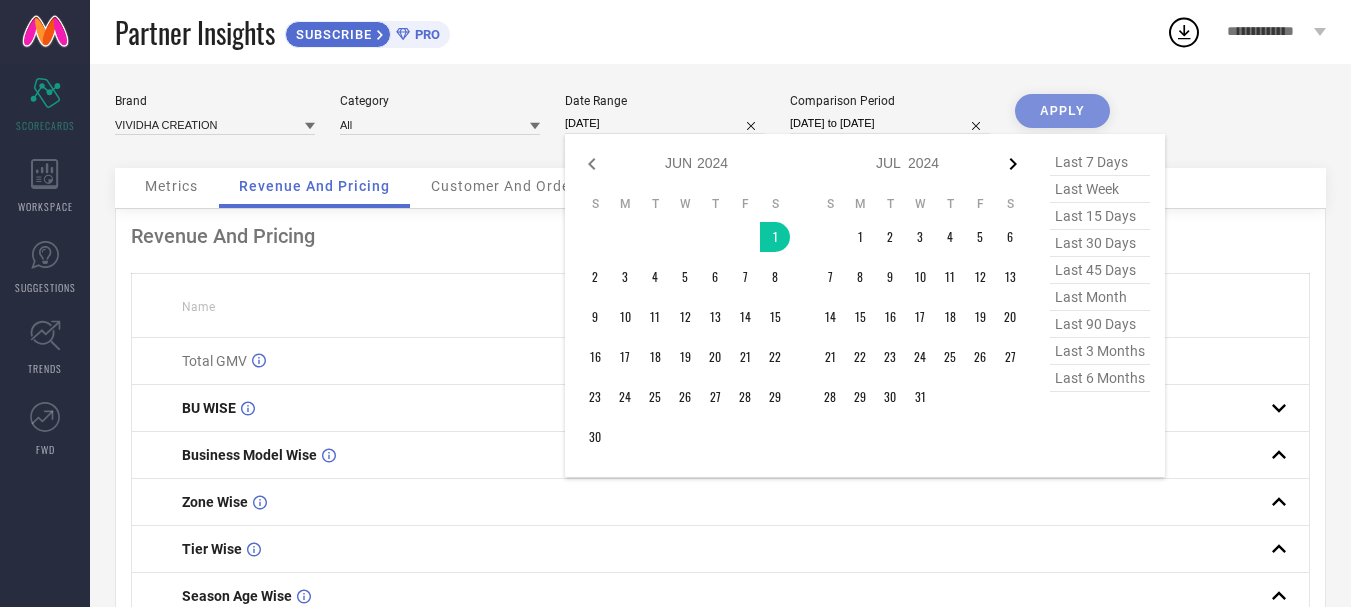 click 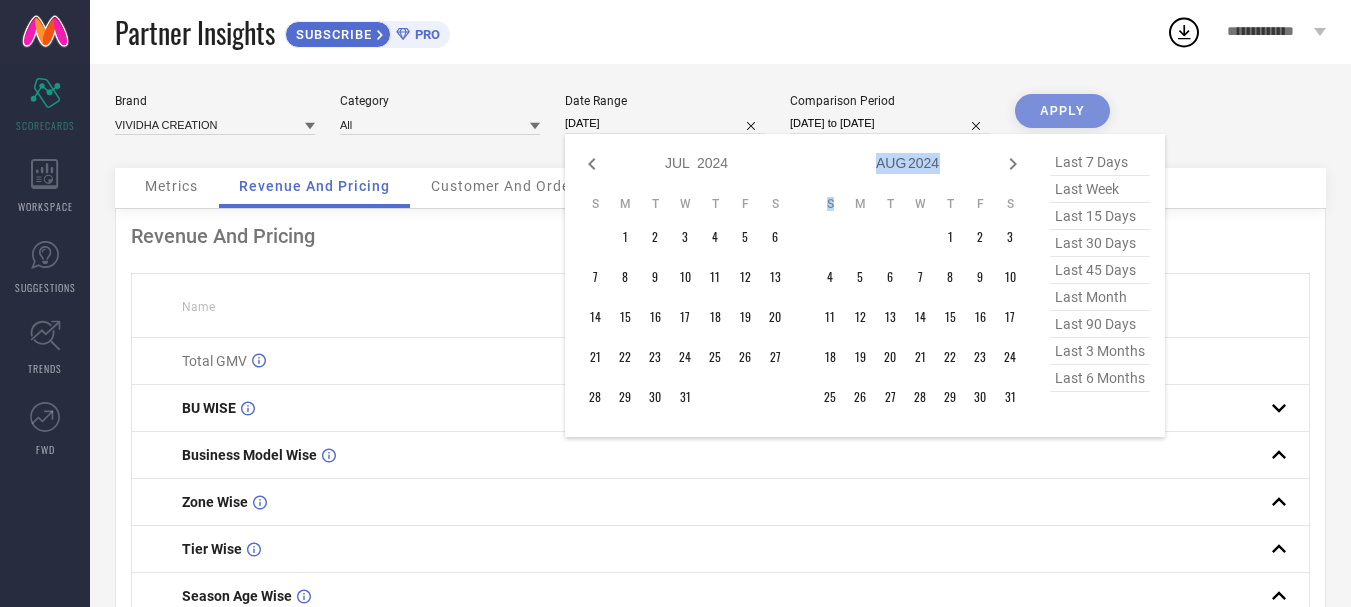 click 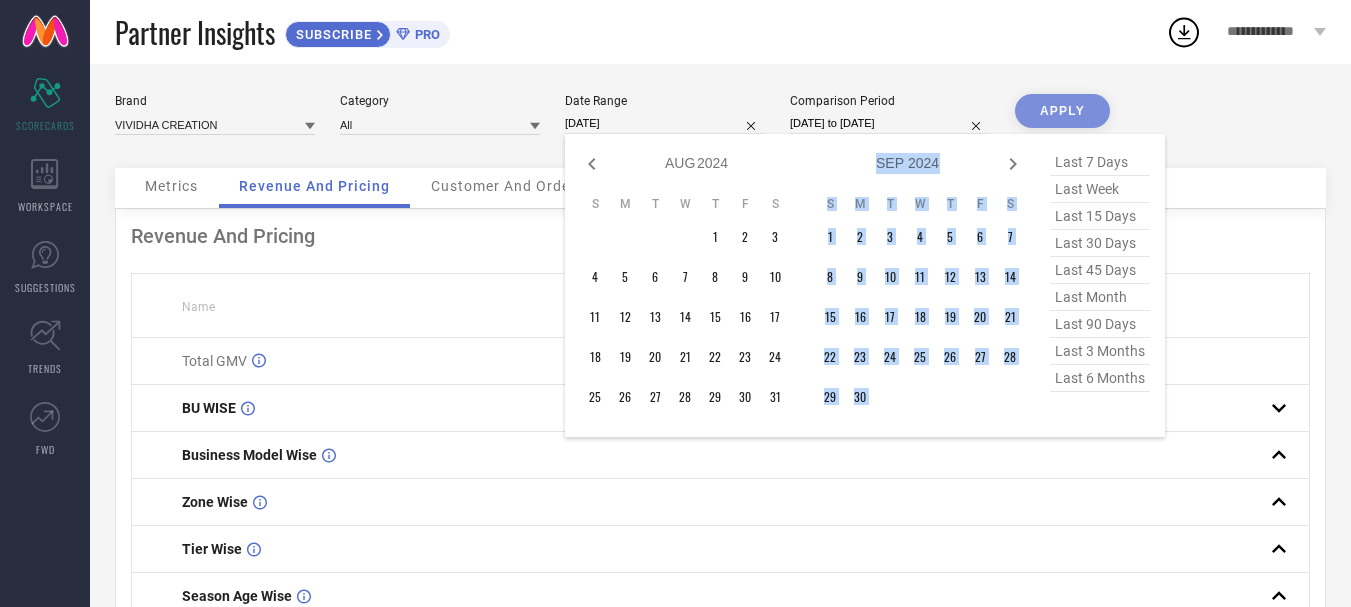 click 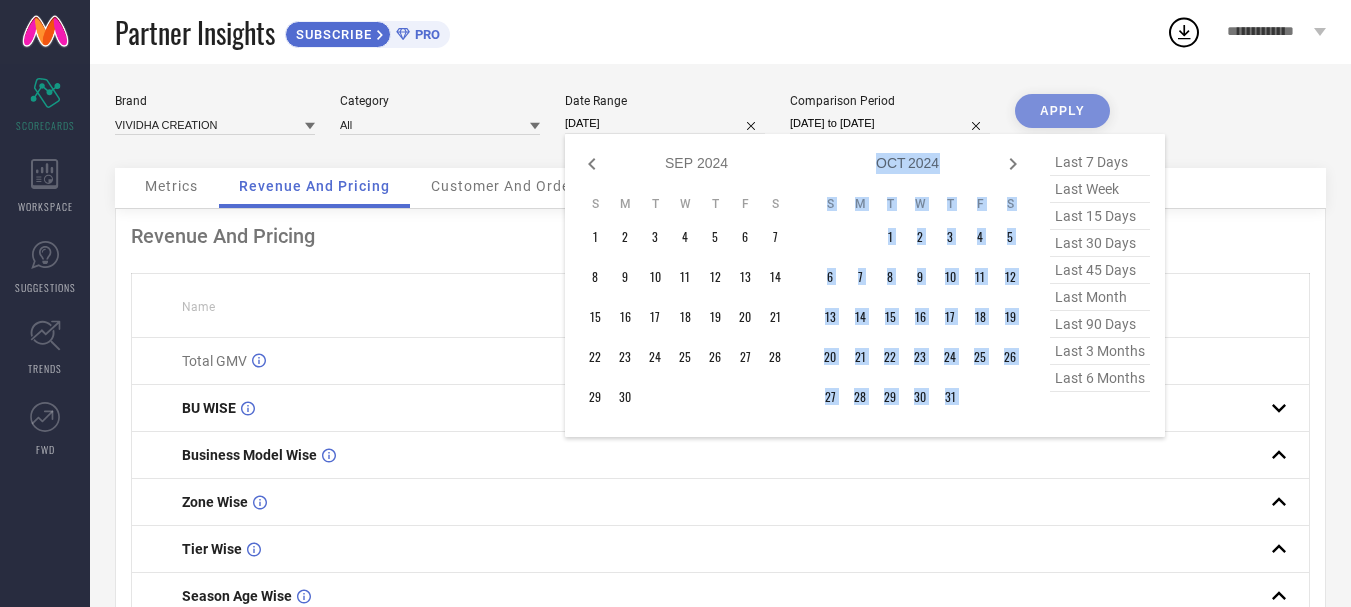 click 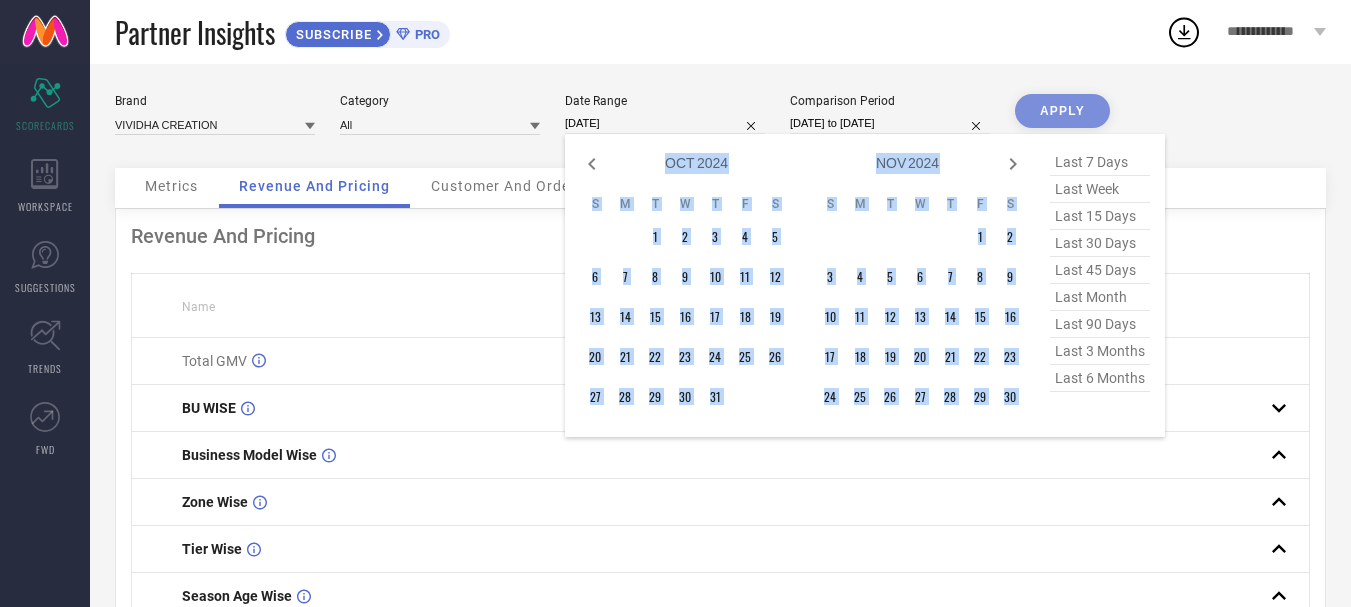 click 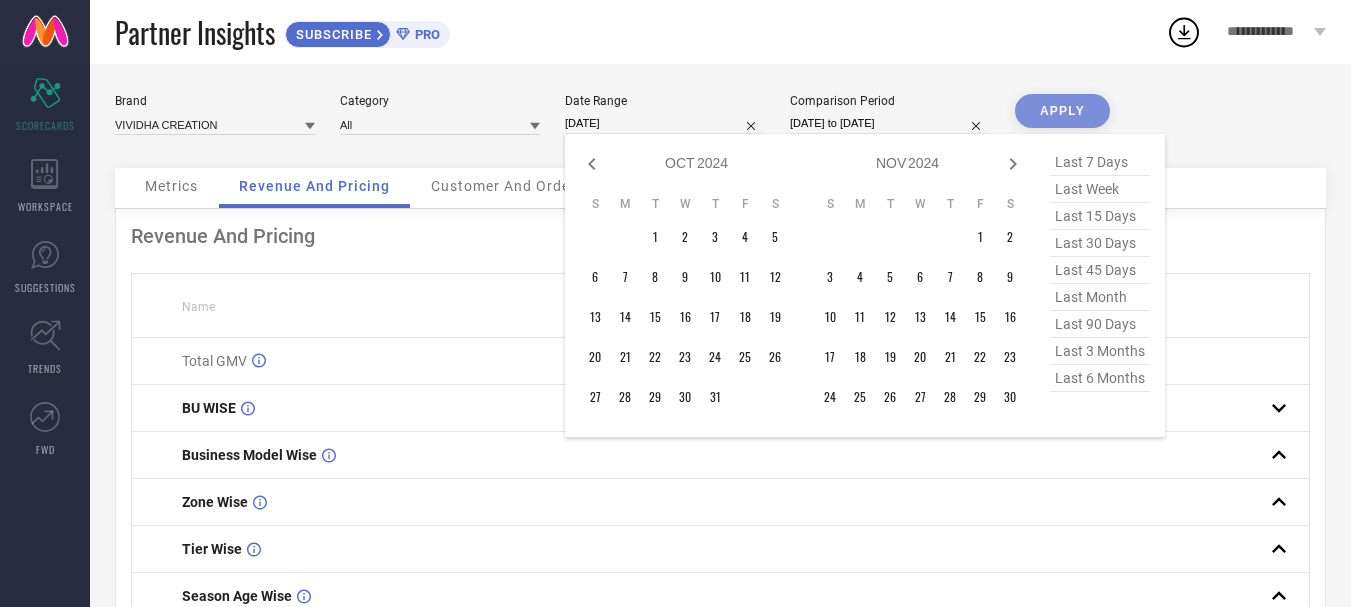 select on "10" 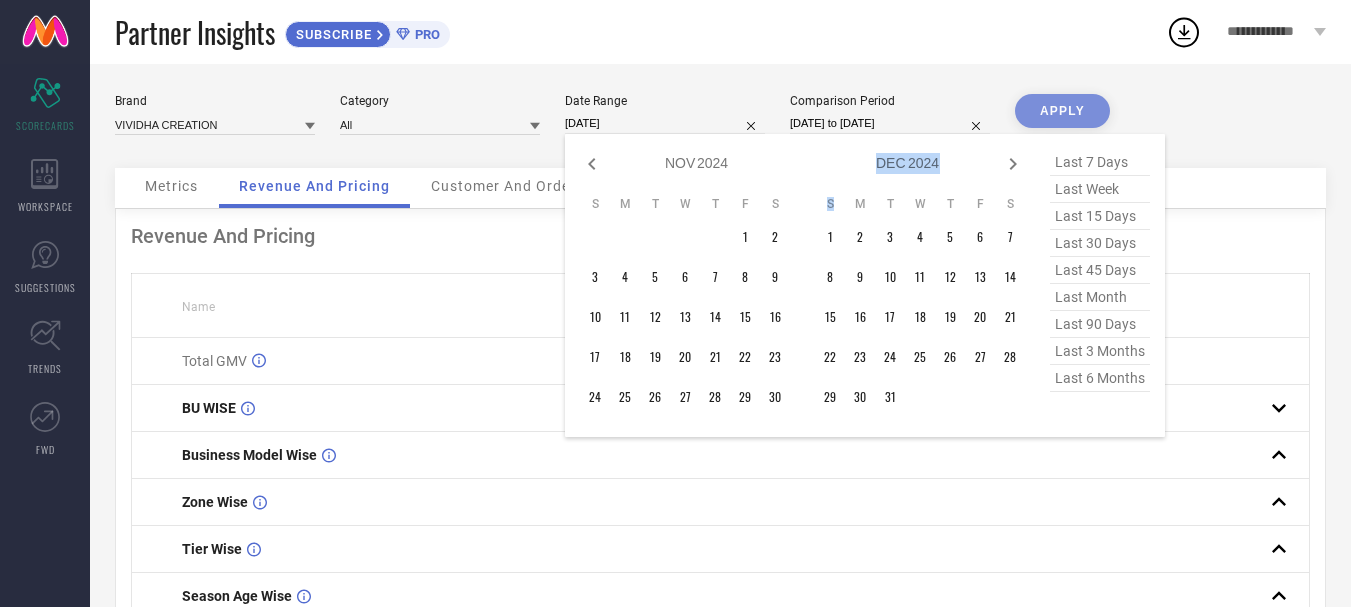 click 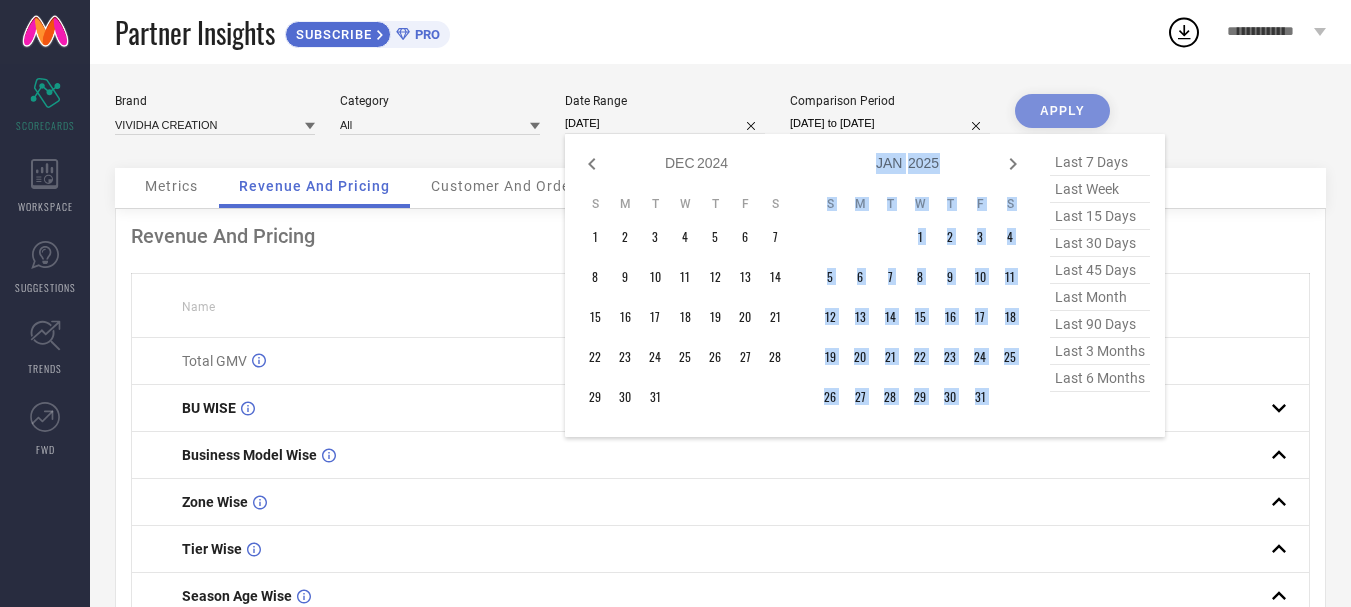 click 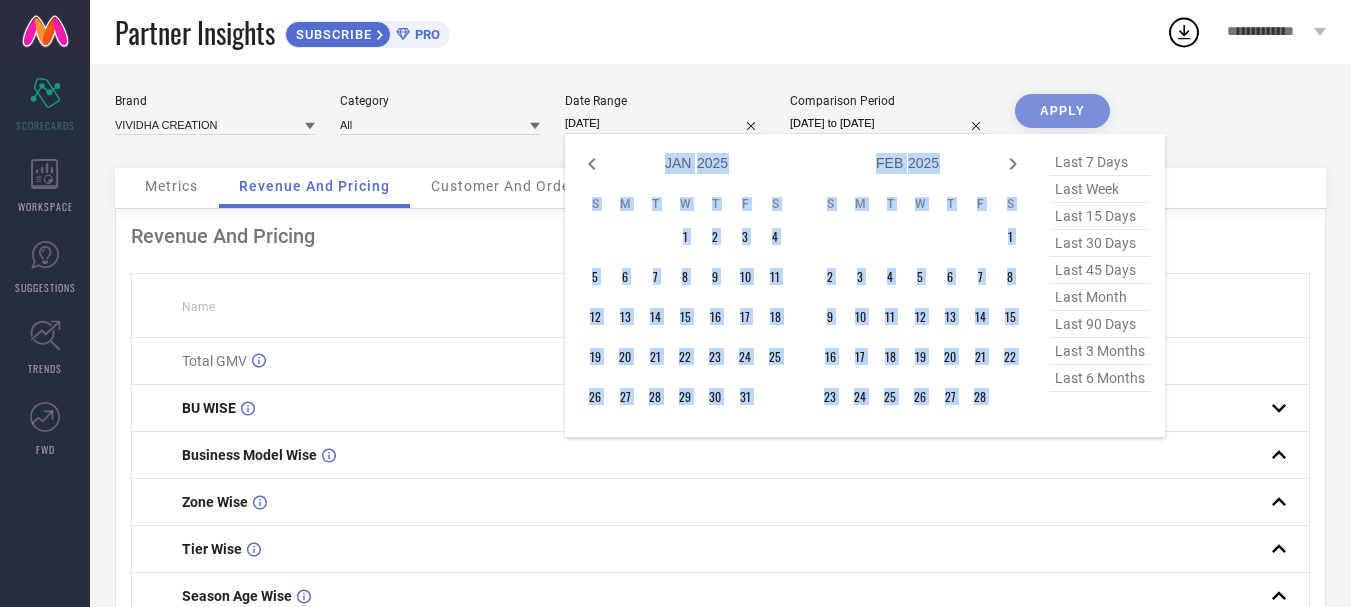 click 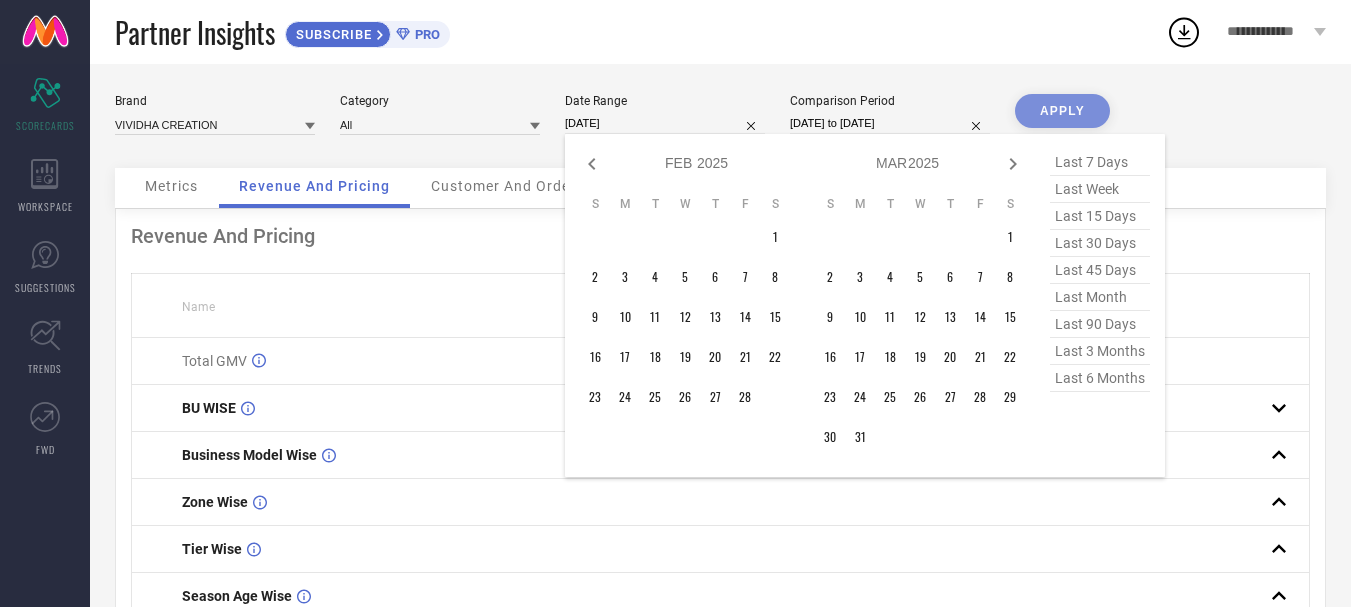 click 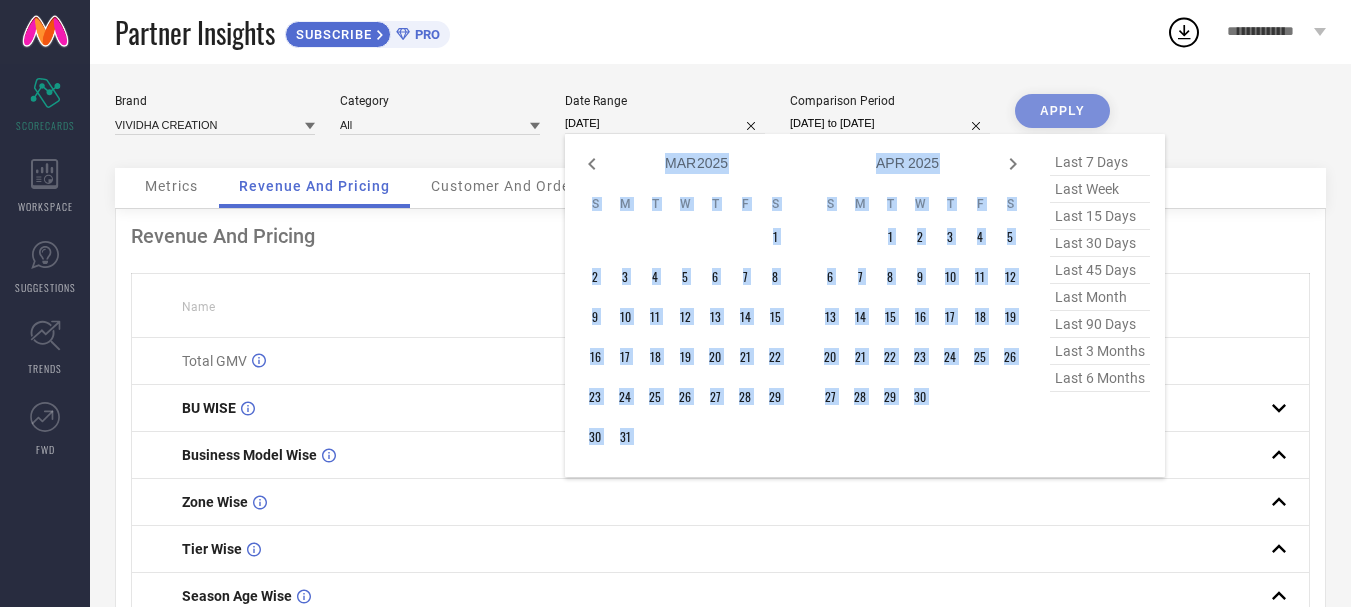 click 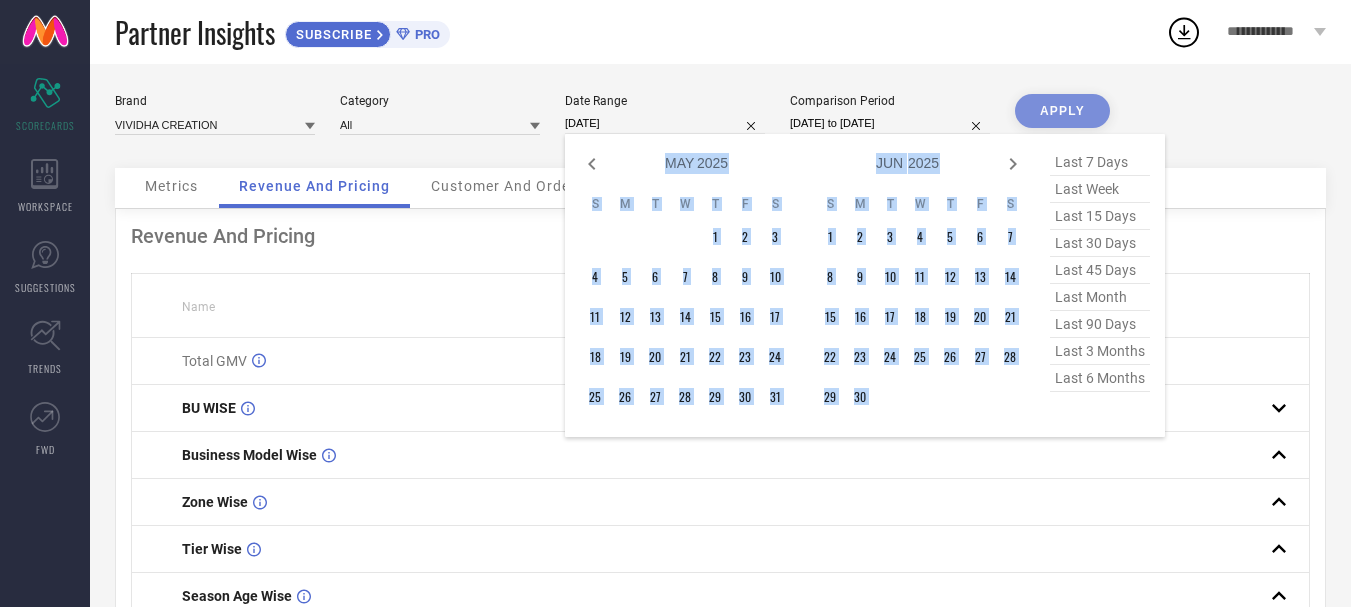 click 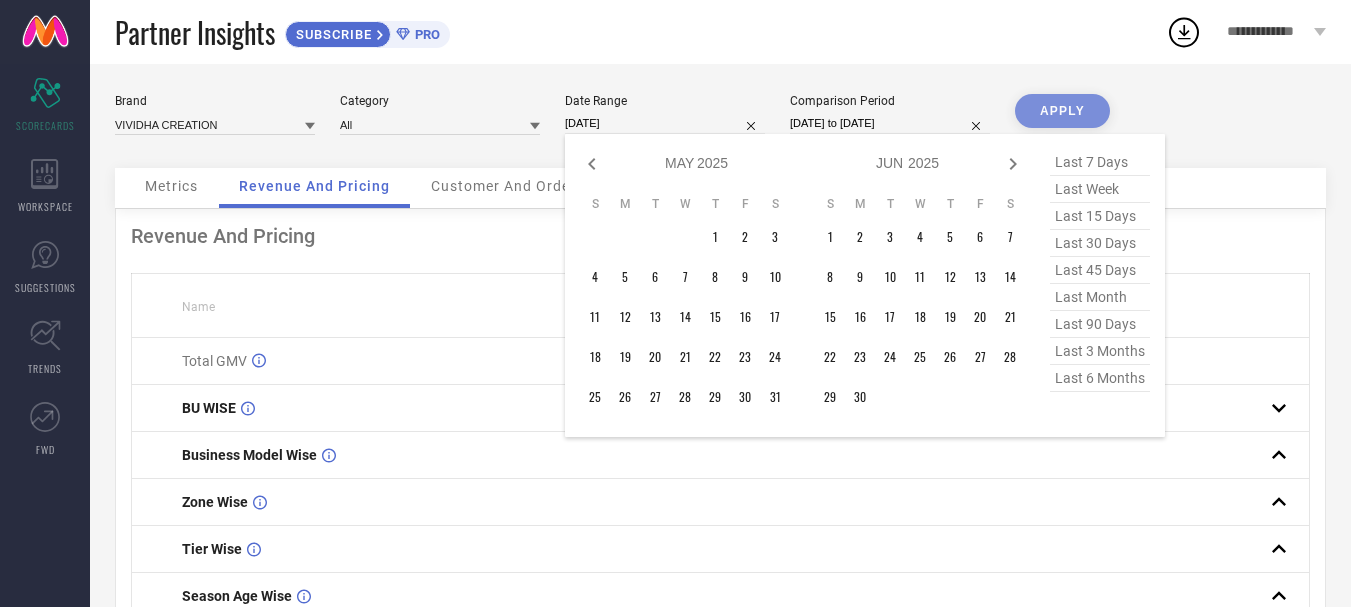 select on "5" 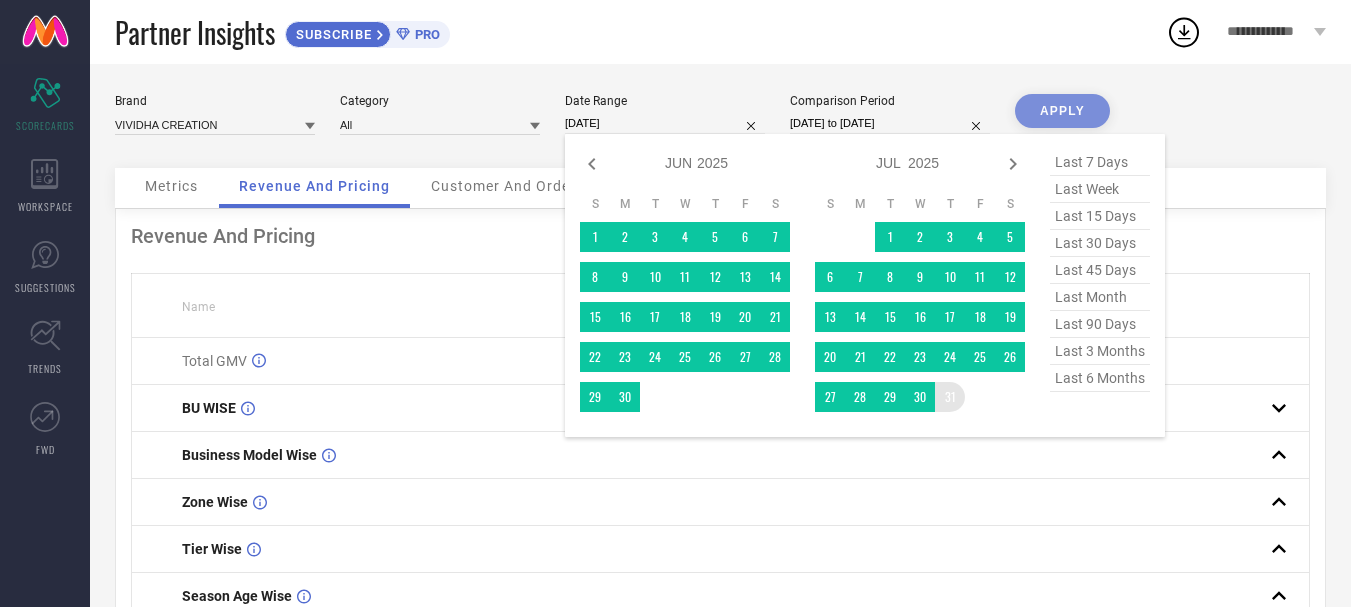 type on "[DATE] to [DATE]" 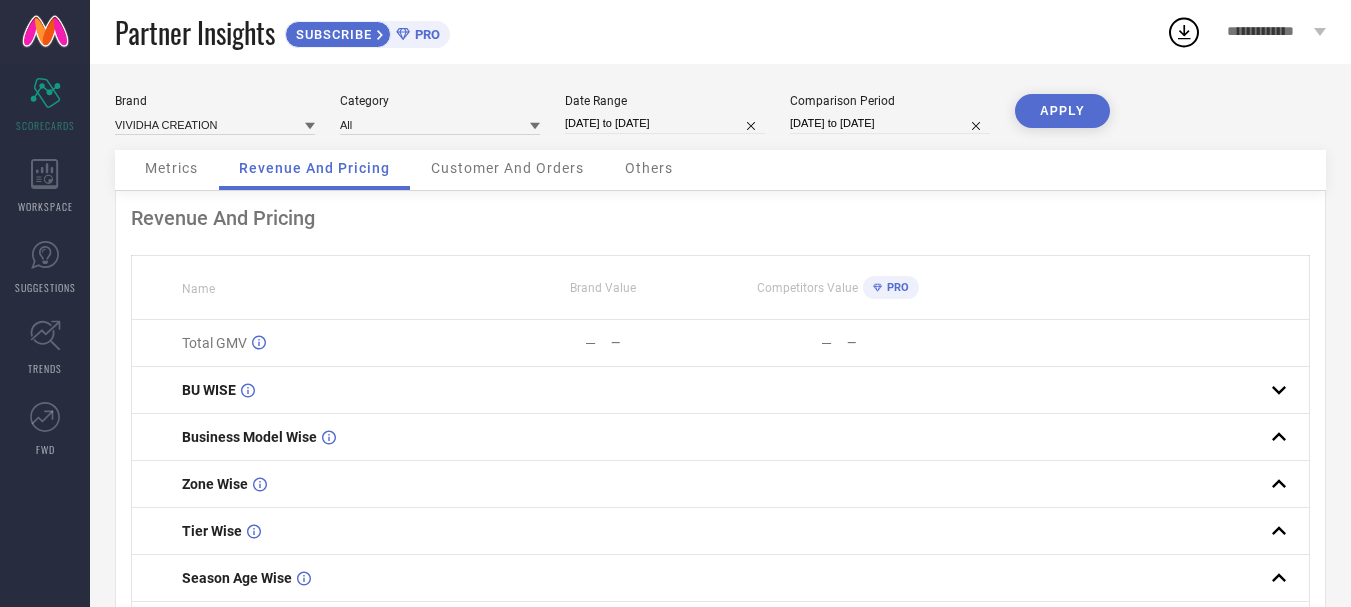 click on "APPLY" at bounding box center [1062, 111] 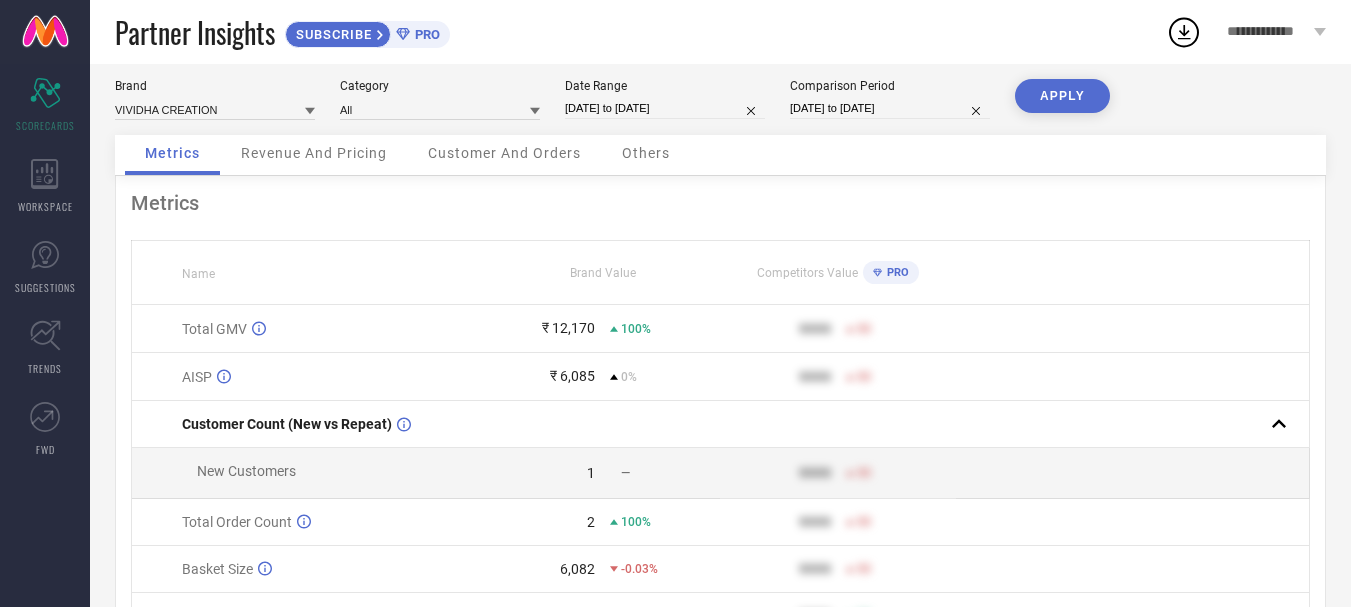 scroll, scrollTop: 0, scrollLeft: 0, axis: both 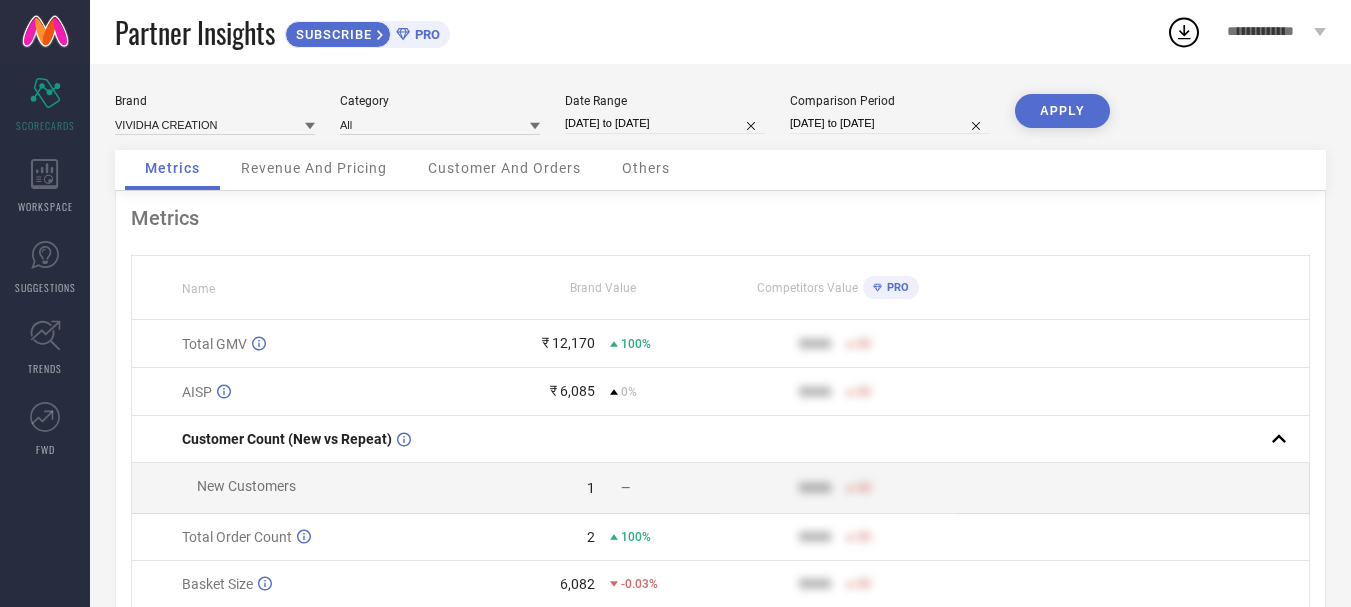 click on "Revenue And Pricing" at bounding box center (314, 168) 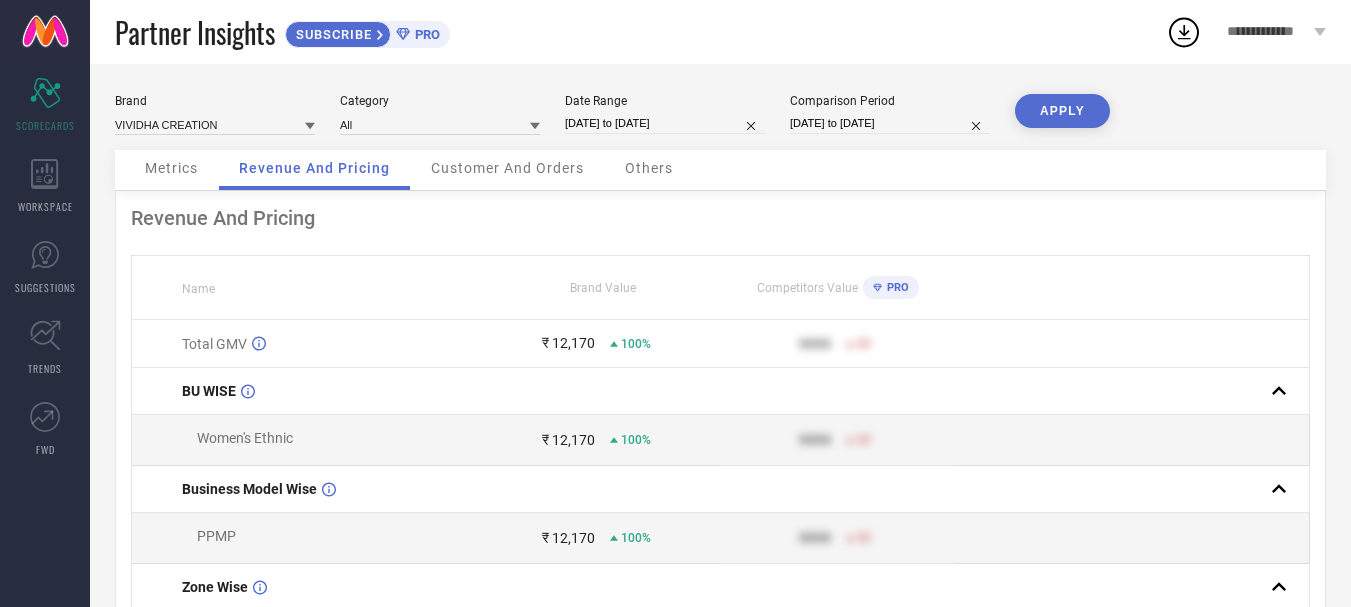 click on "**********" at bounding box center (1276, 32) 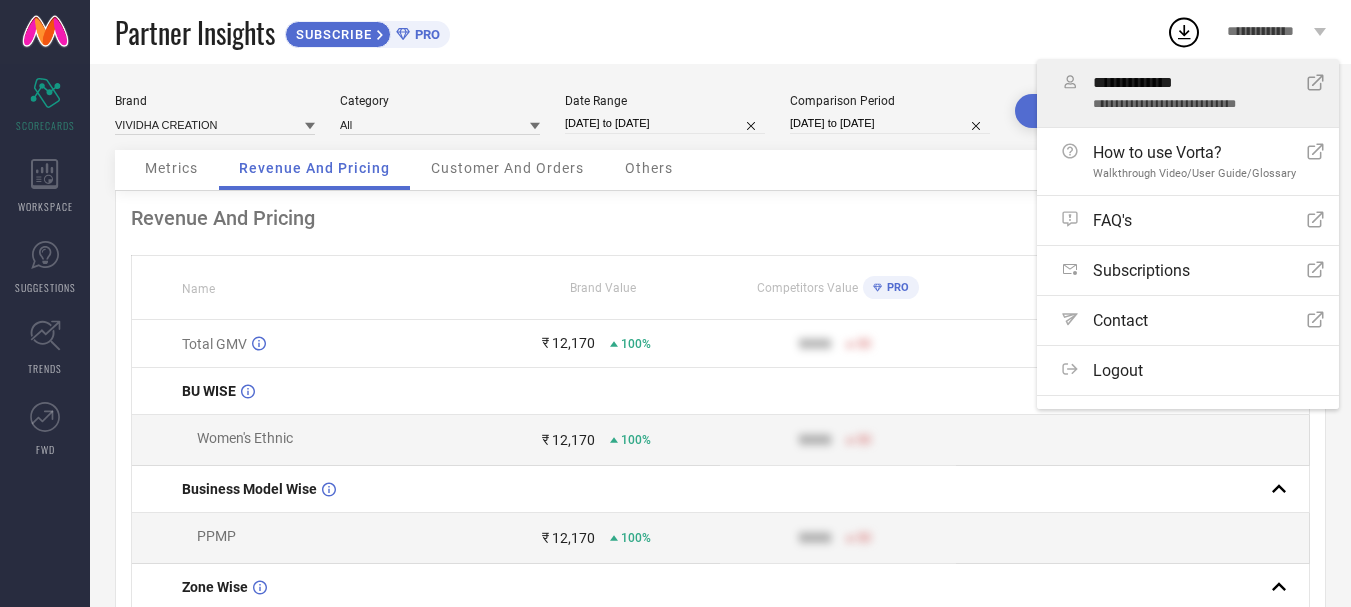 click on "**********" at bounding box center (1192, 83) 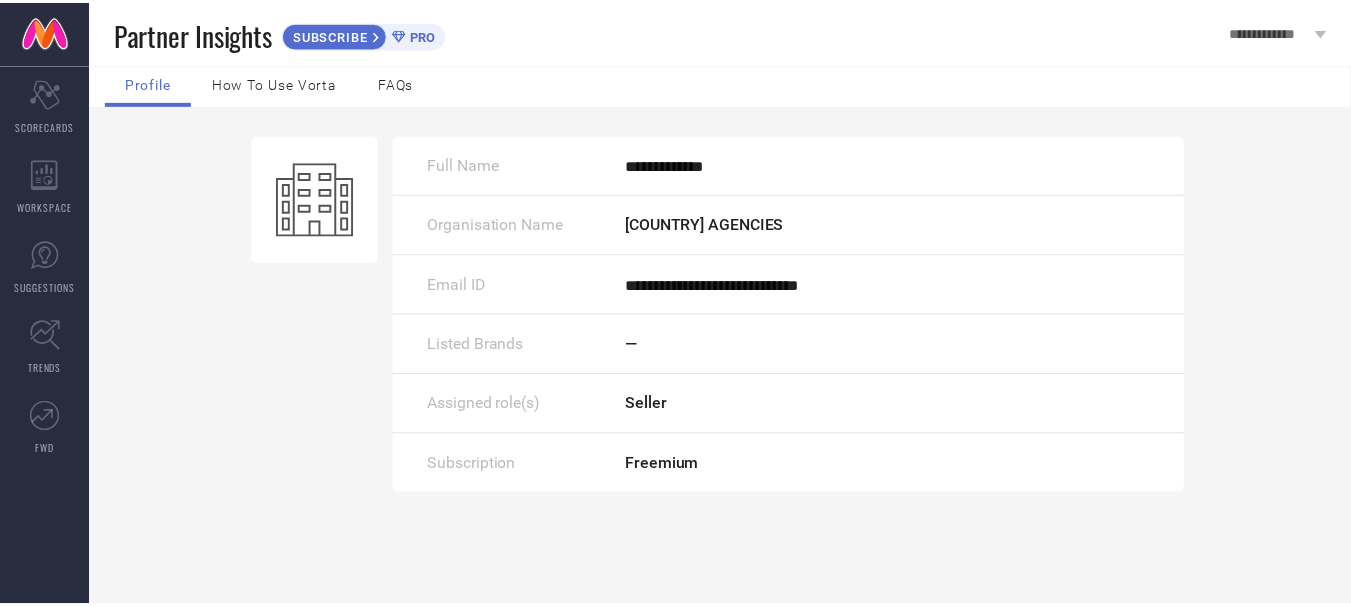 scroll, scrollTop: 0, scrollLeft: 0, axis: both 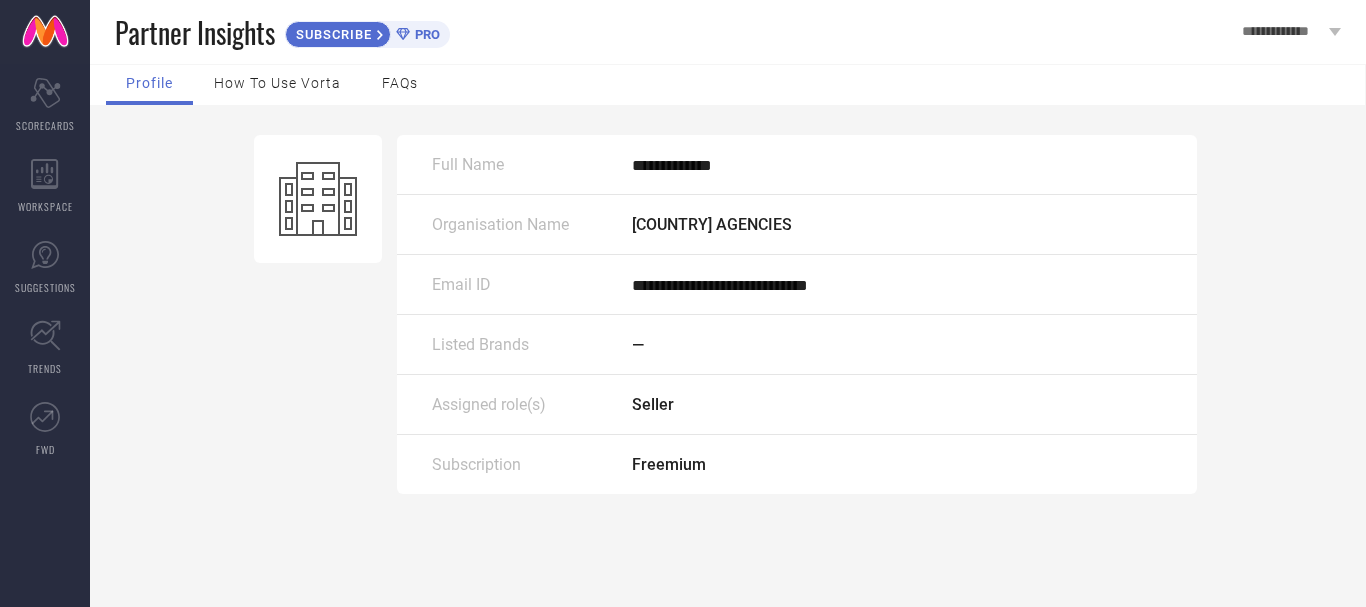 click on "How to use Vorta" at bounding box center (277, 83) 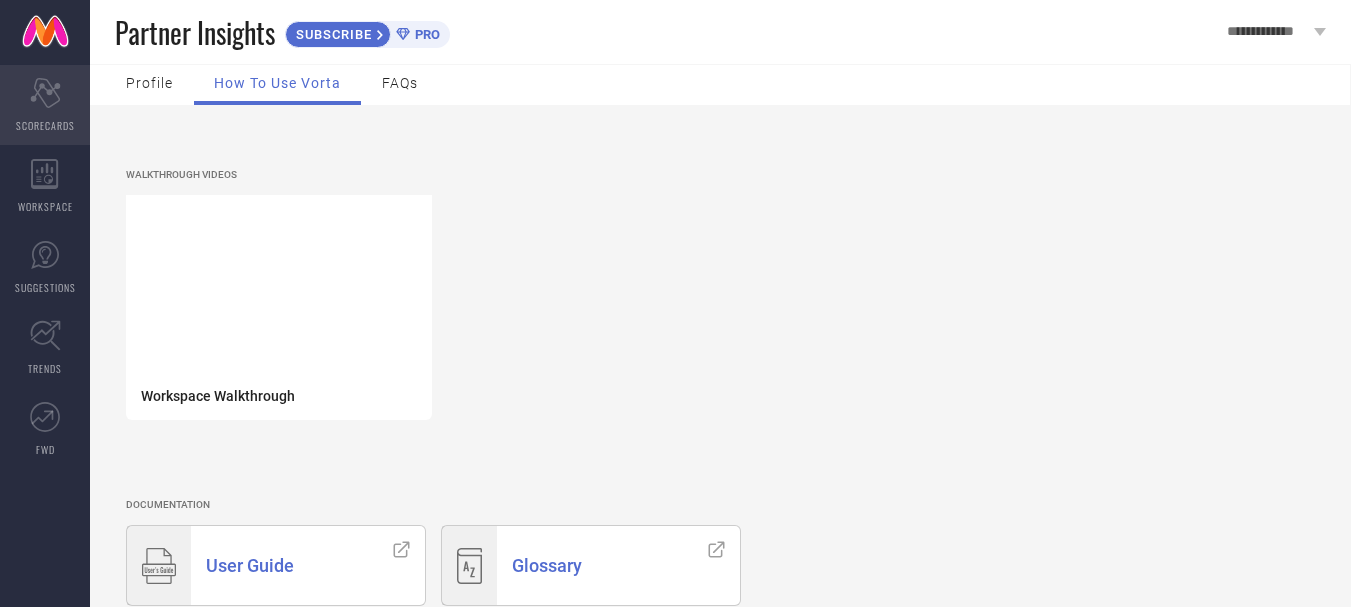 click on "SCORECARDS" at bounding box center [45, 125] 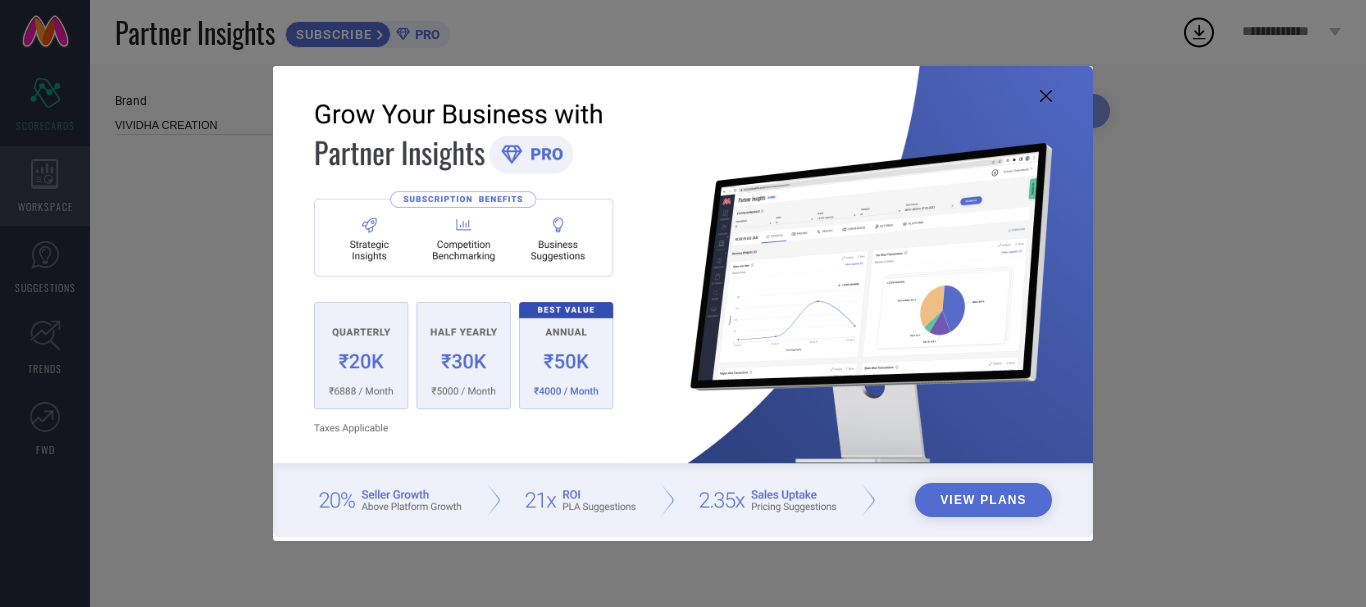 type on "All" 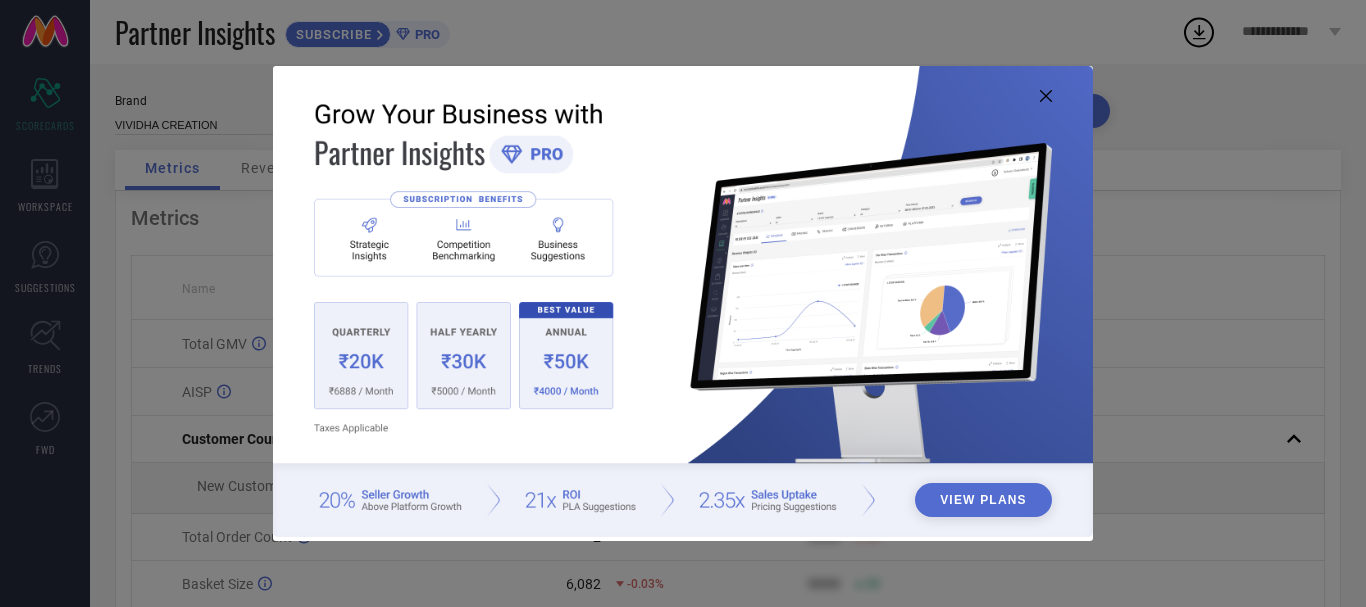 click 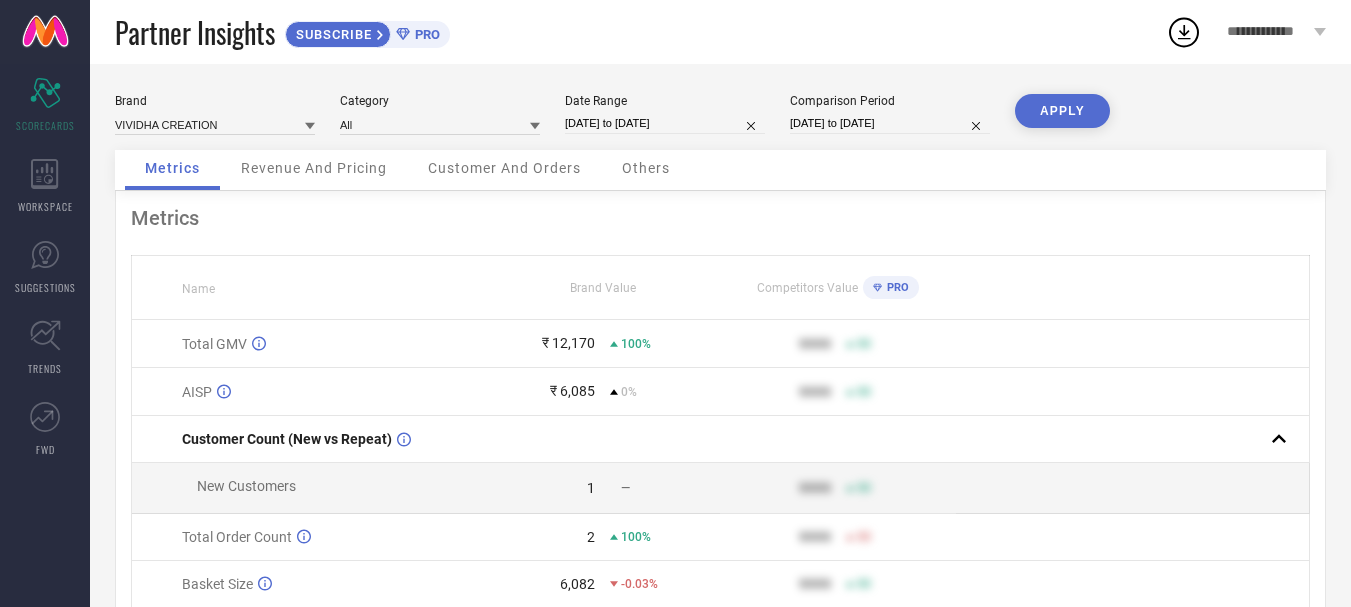 click on "Customer And Orders" at bounding box center [504, 170] 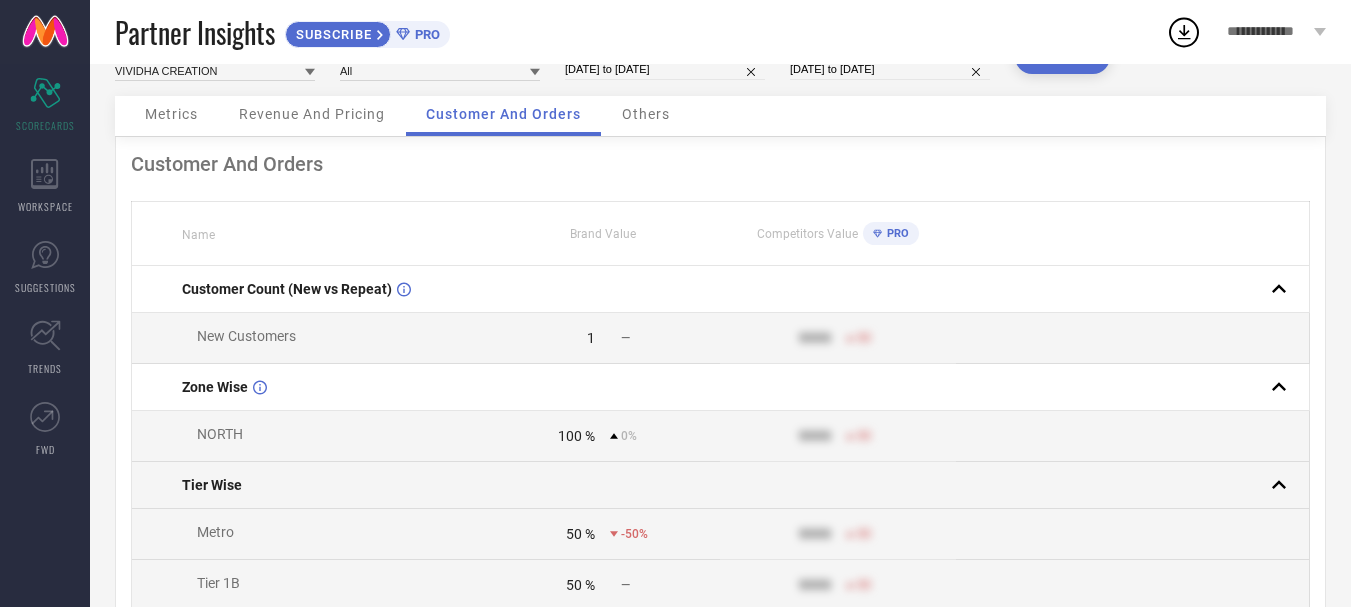 scroll, scrollTop: 0, scrollLeft: 0, axis: both 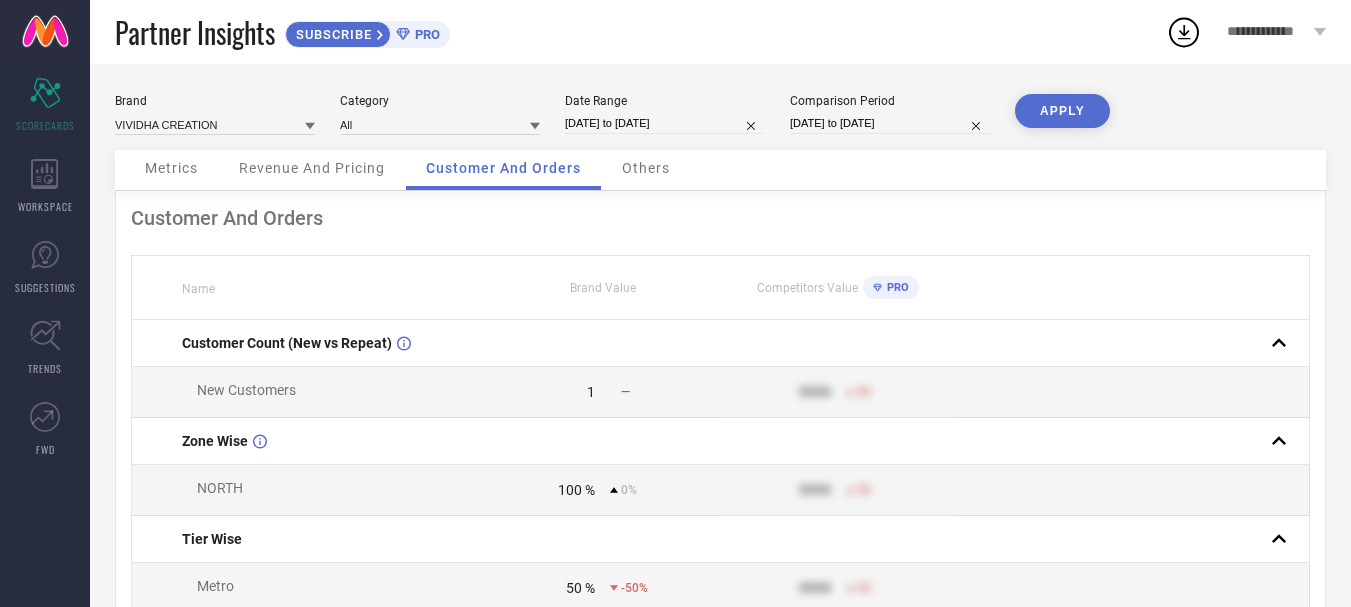 click on "Others" at bounding box center (646, 168) 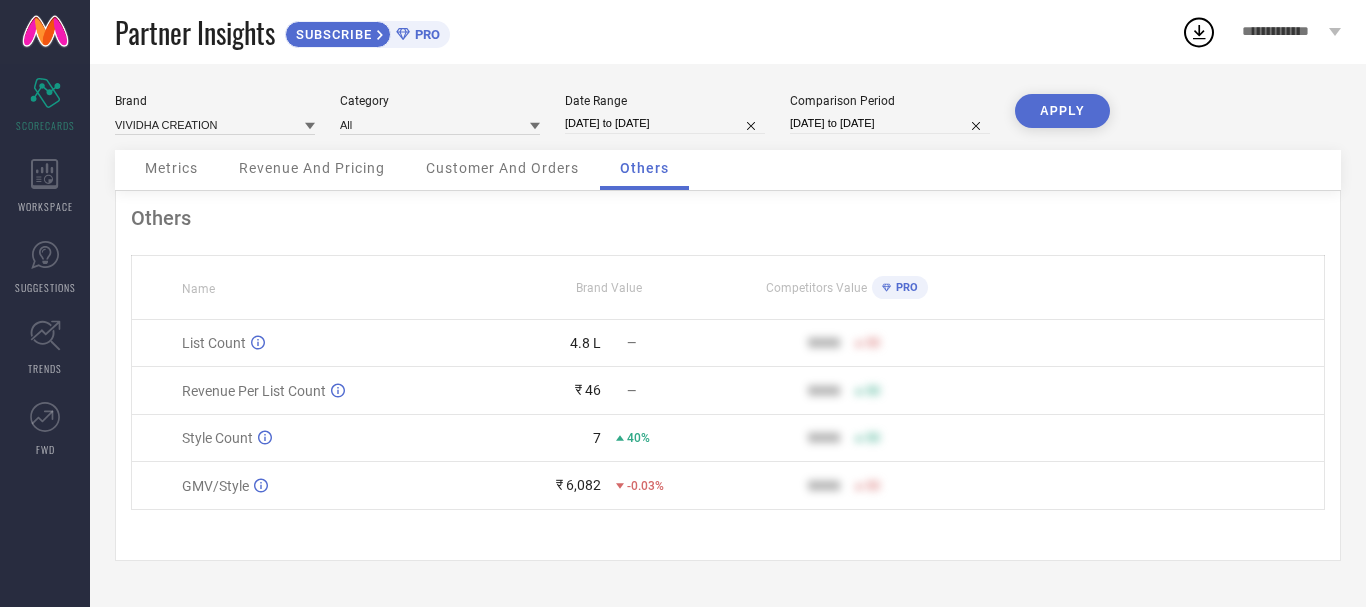 click on "Revenue And Pricing" at bounding box center [312, 168] 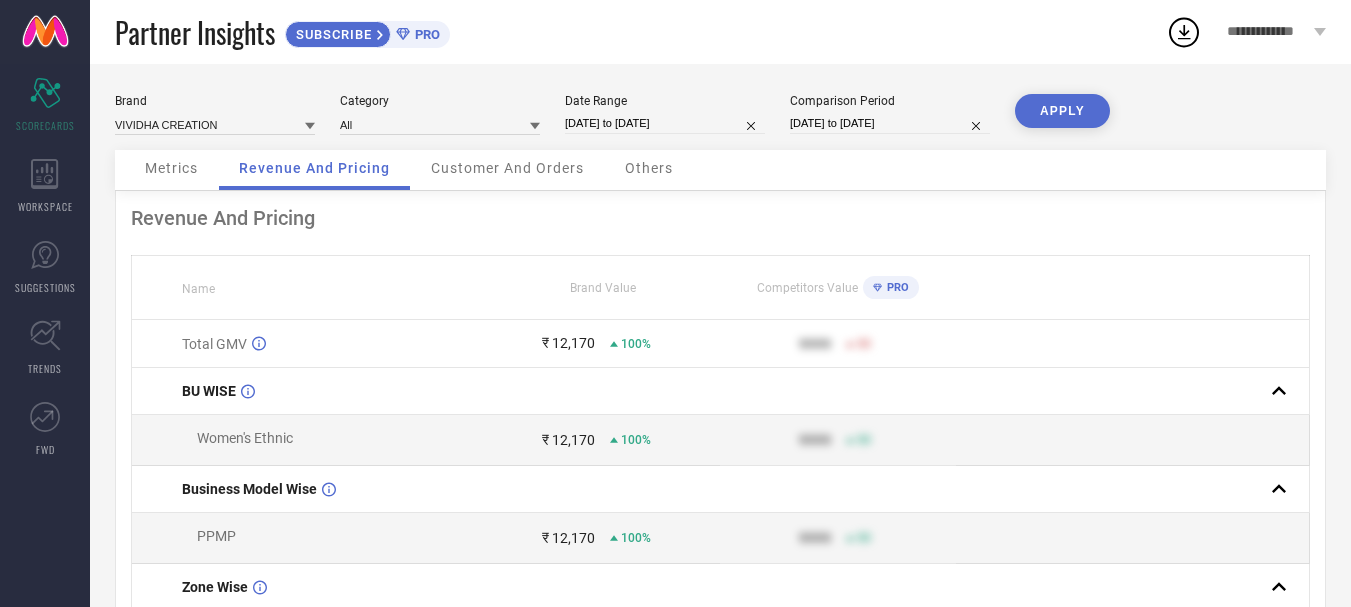 click on "Metrics" at bounding box center (171, 170) 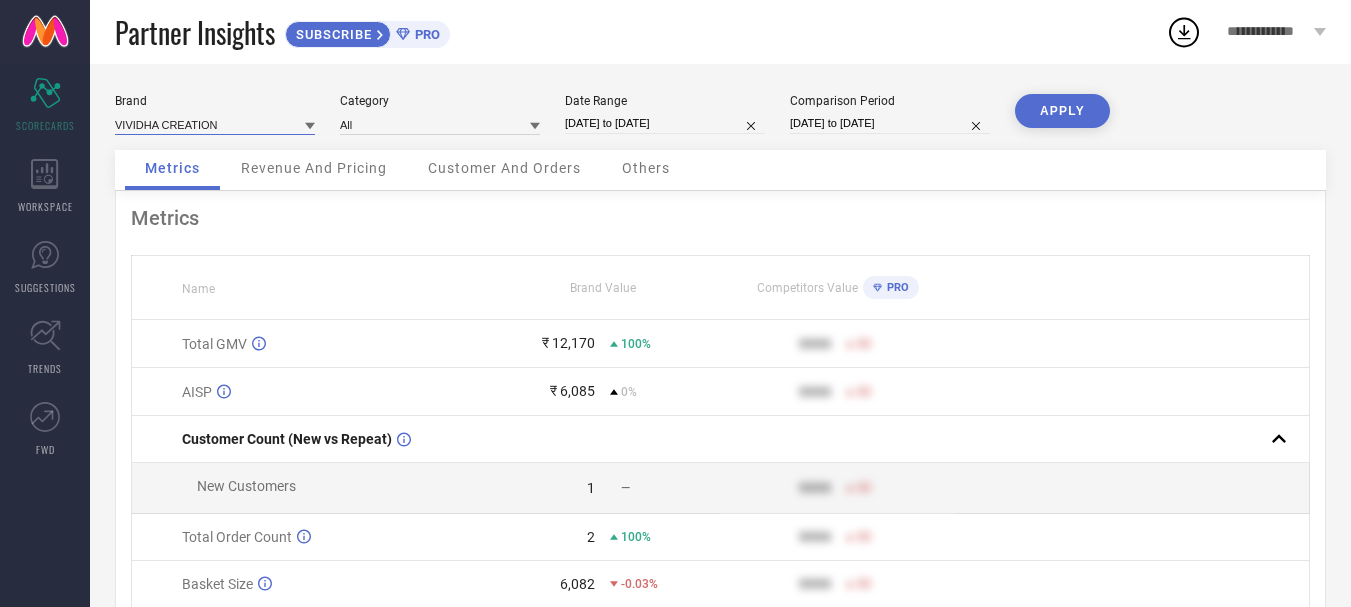 click at bounding box center (215, 124) 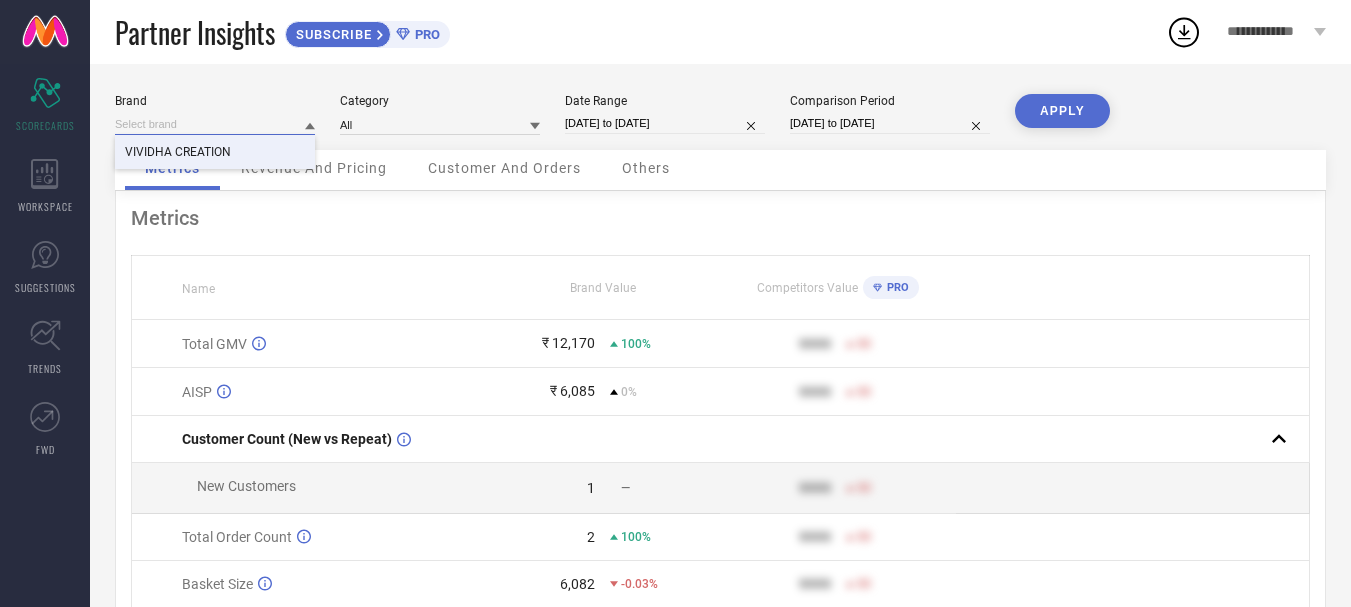 click at bounding box center (215, 124) 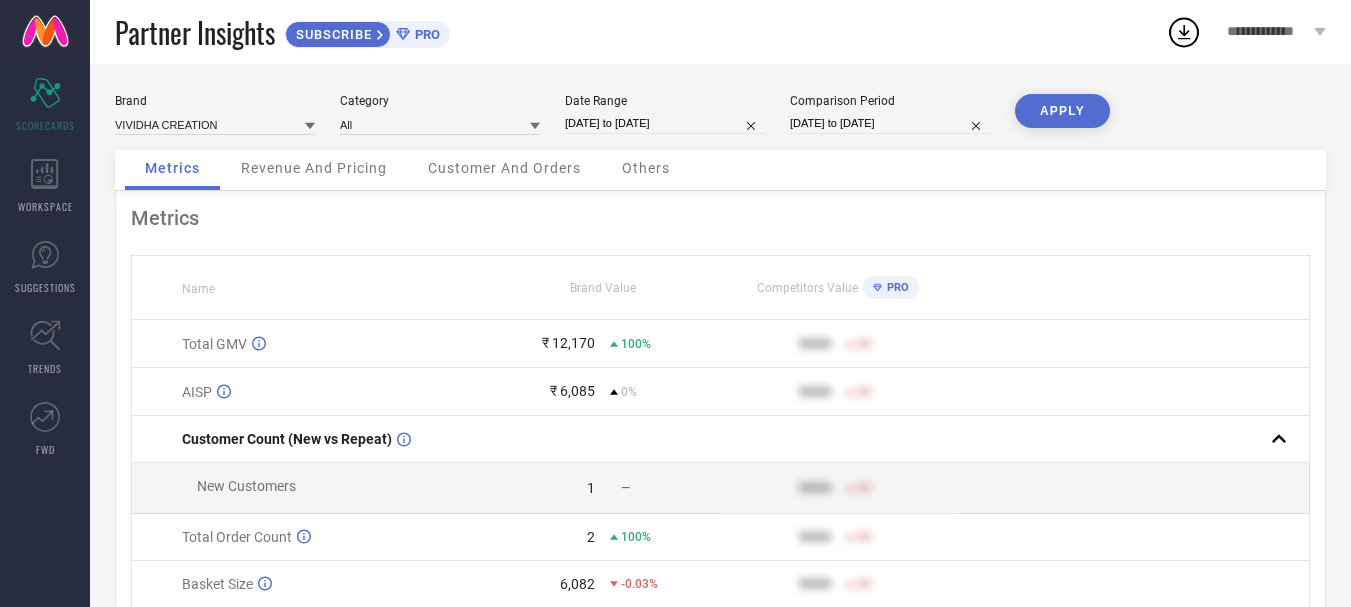 click 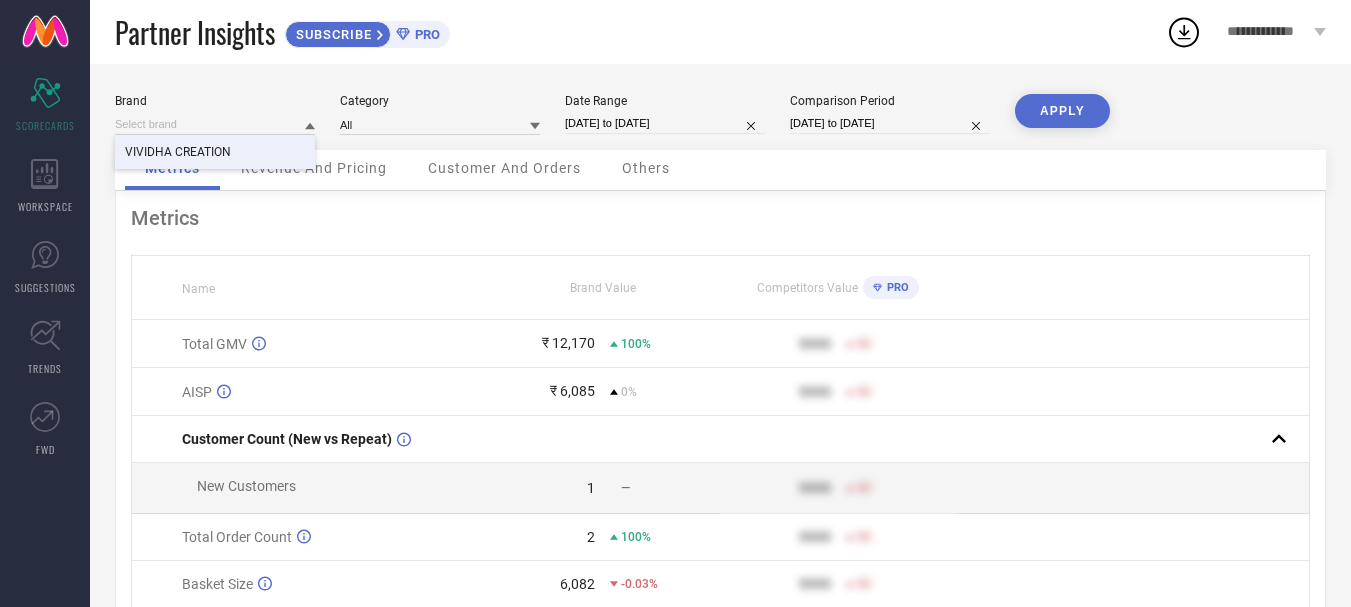 click on "Metrics Name Brand Value   Competitors Value   PRO Total GMV ₹ 12,170   100% 9999   50 AISP ₹ 6,085   0% 9999   50 Customer Count (New vs Repeat)  New Customers 1   — 9999   50 Total Order Count  2   100% 9999   50 Basket Size  6,082   -0.03% 9999   50 Return Percentage  50 %   — 9999   50 Style Count  7   40% 9999   50" at bounding box center [720, 472] 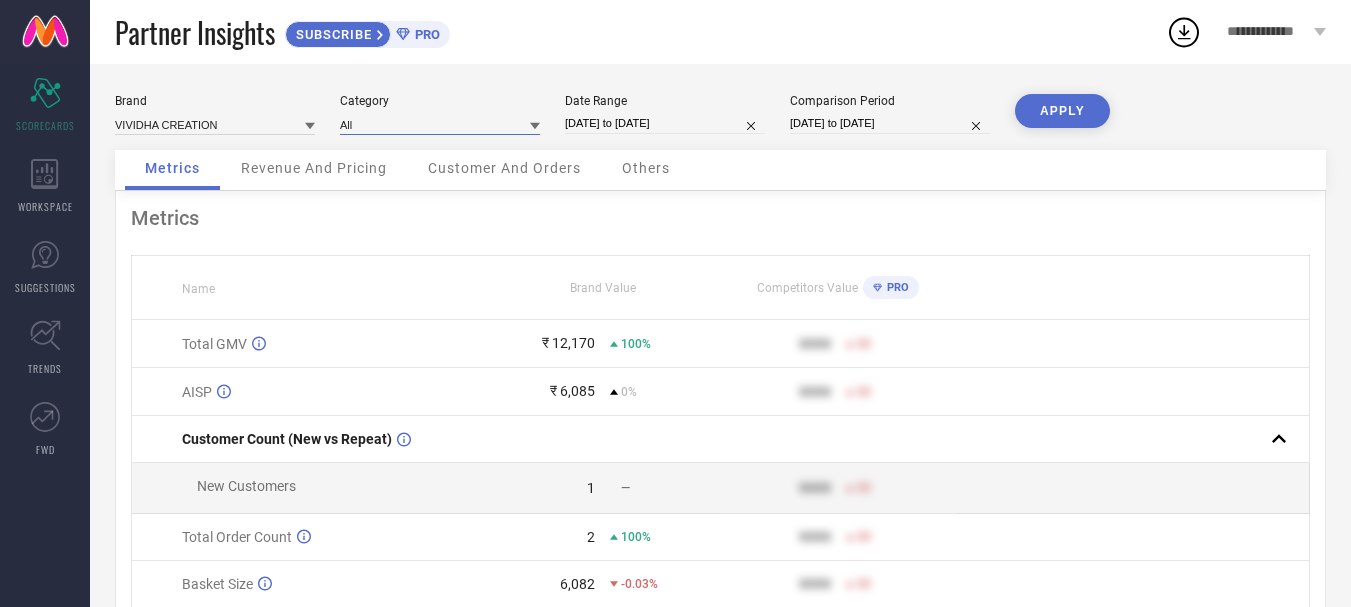 click at bounding box center [440, 124] 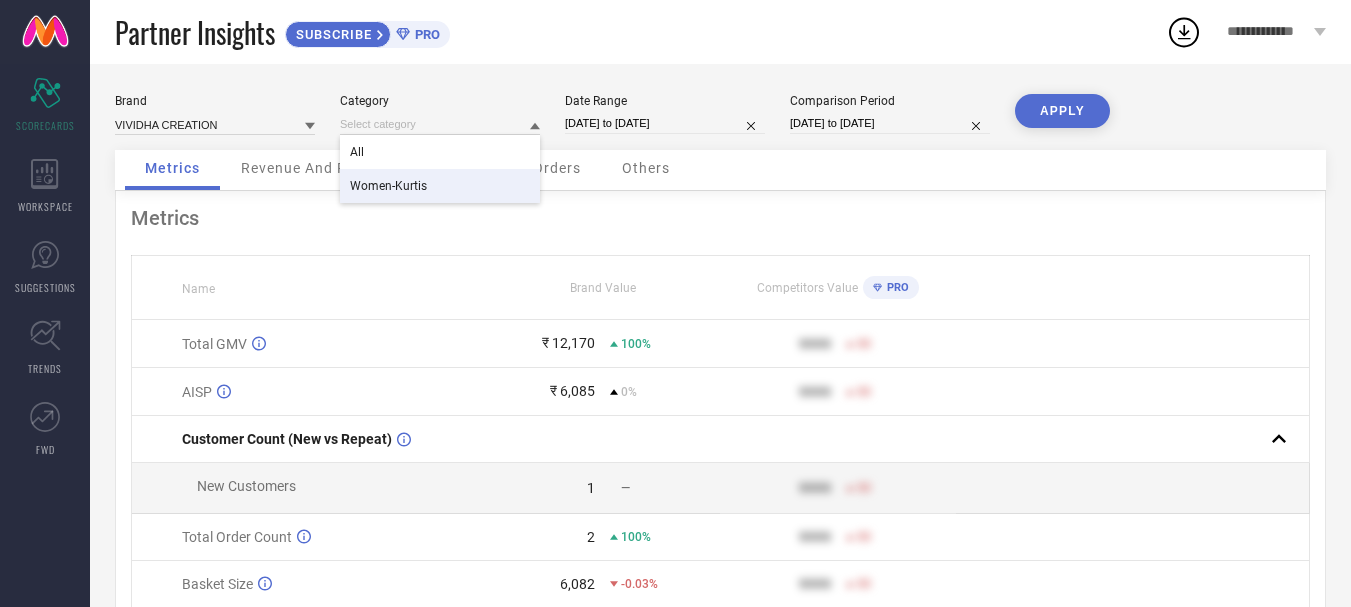click on "Metrics" at bounding box center [720, 218] 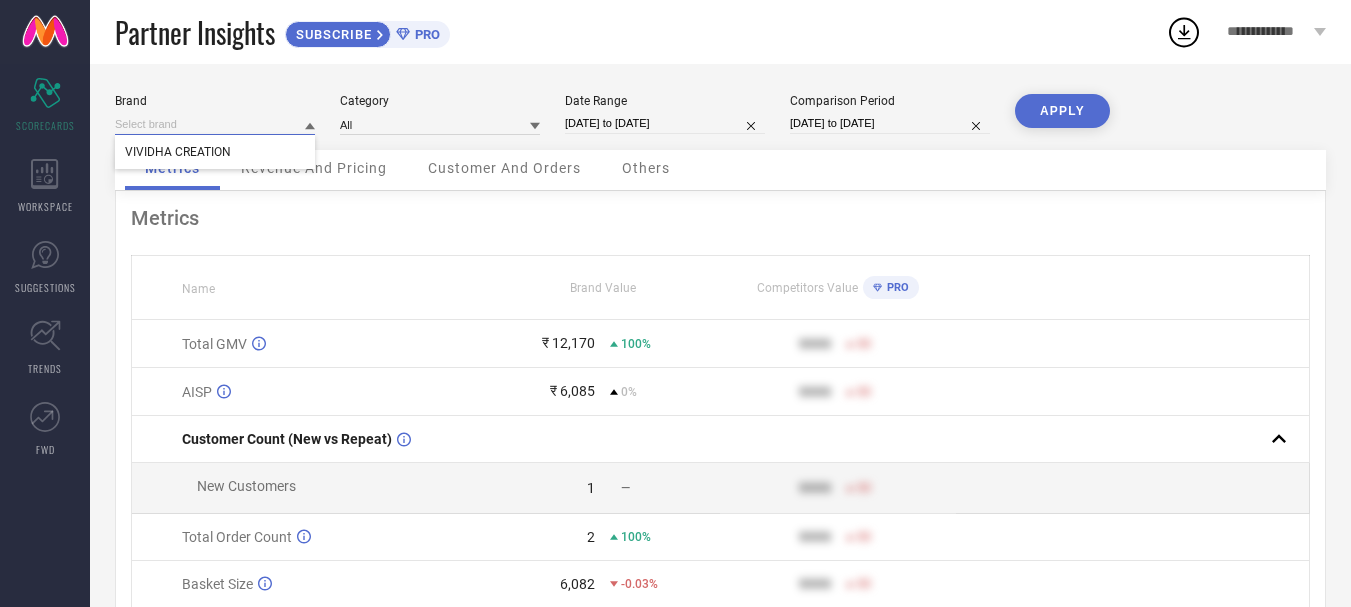 click at bounding box center (215, 124) 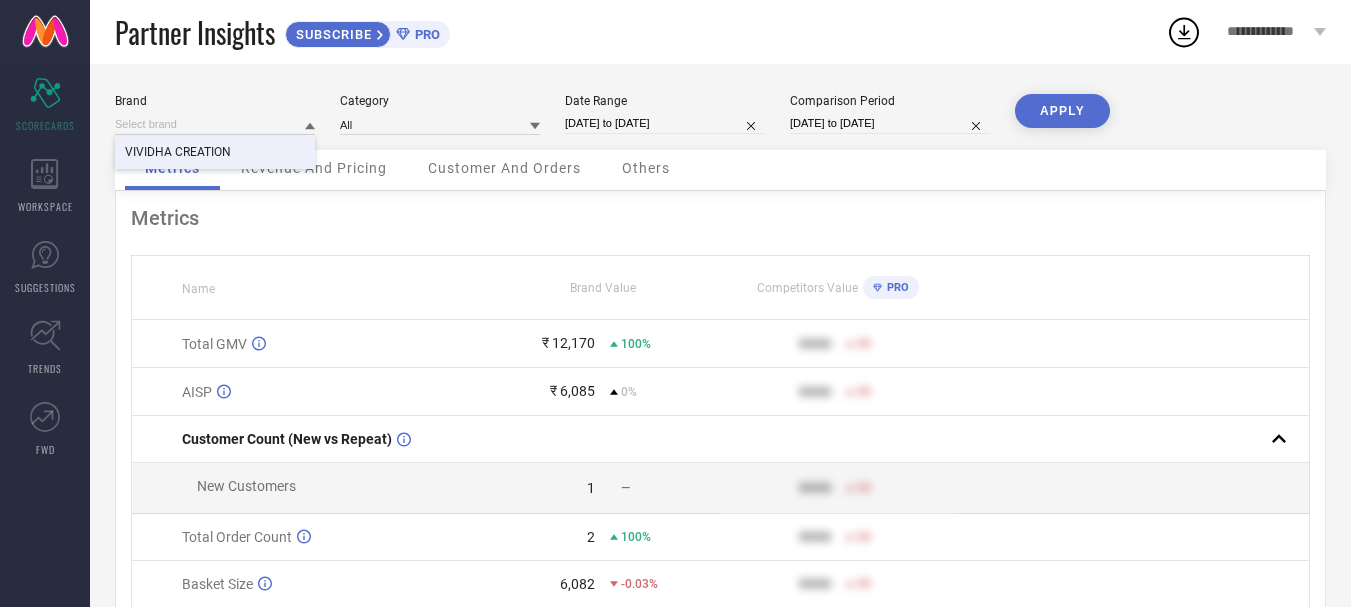 click on "Metrics Name Brand Value   Competitors Value   PRO Total GMV ₹ 12,170   100% 9999   50 AISP ₹ 6,085   0% 9999   50 Customer Count (New vs Repeat)  New Customers 1   — 9999   50 Total Order Count  2   100% 9999   50 Basket Size  6,082   -0.03% 9999   50 Return Percentage  50 %   — 9999   50 Style Count  7   40% 9999   50" at bounding box center (720, 472) 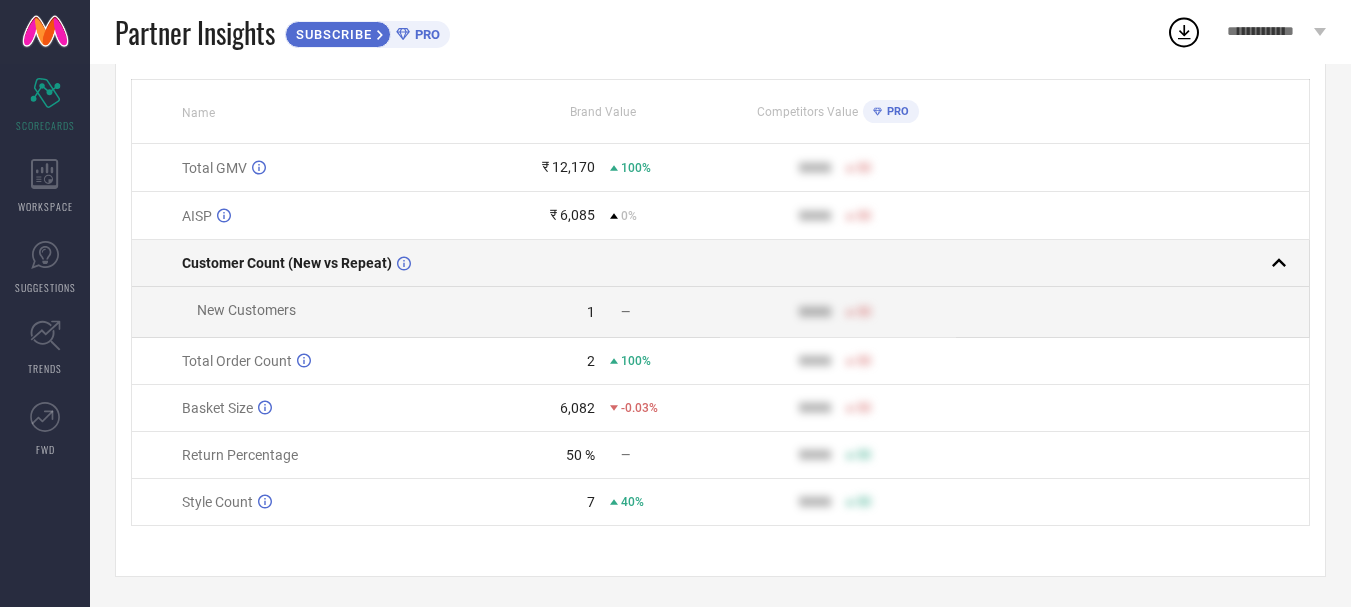 scroll, scrollTop: 0, scrollLeft: 0, axis: both 